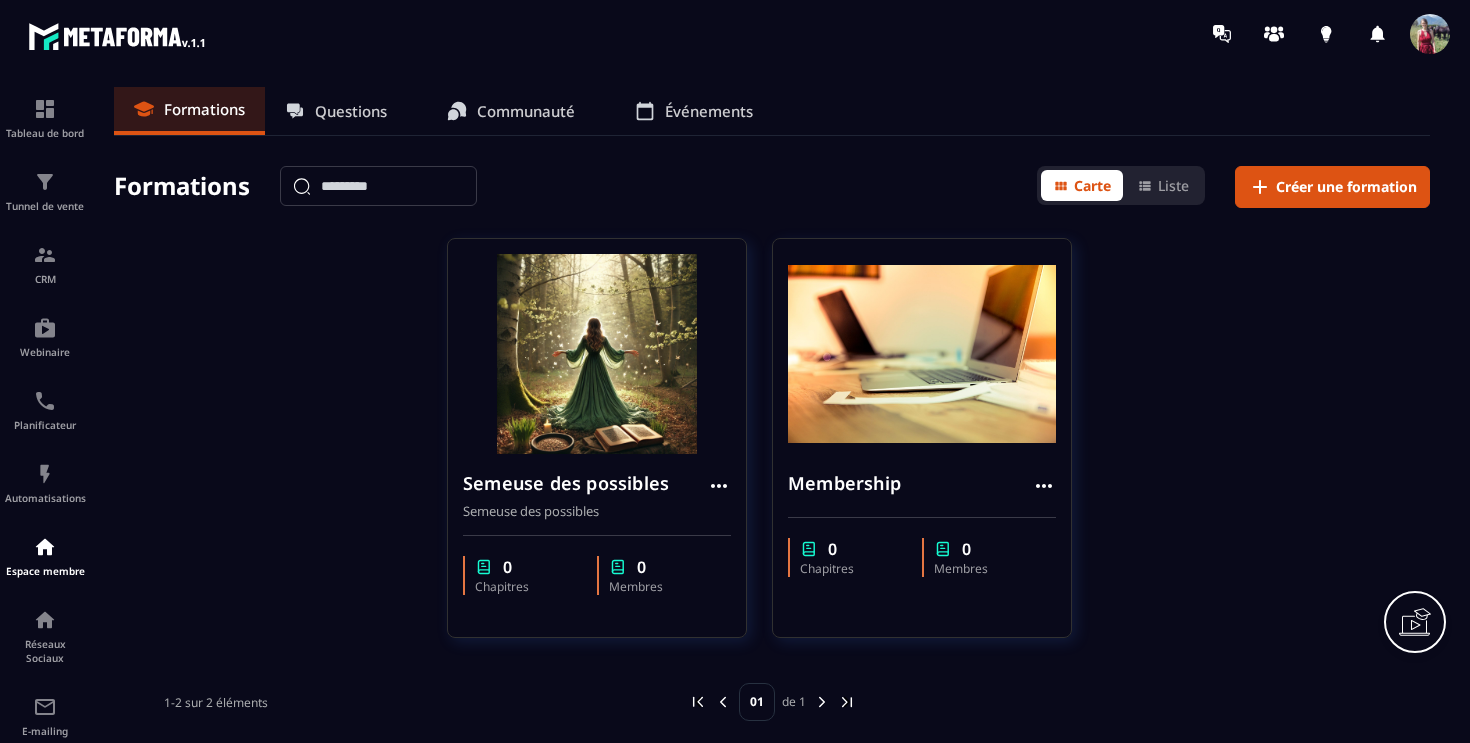 scroll, scrollTop: 0, scrollLeft: 0, axis: both 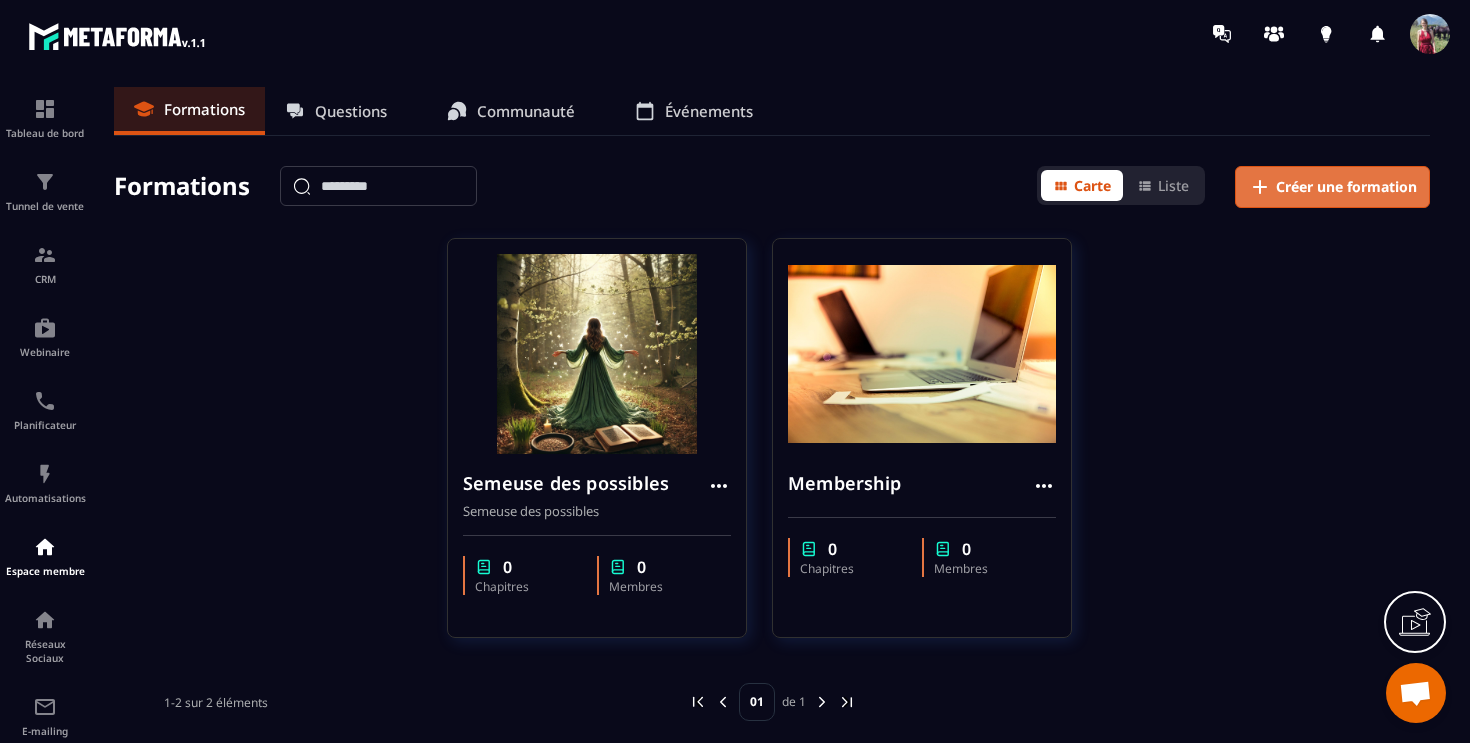 click on "Créer une formation" 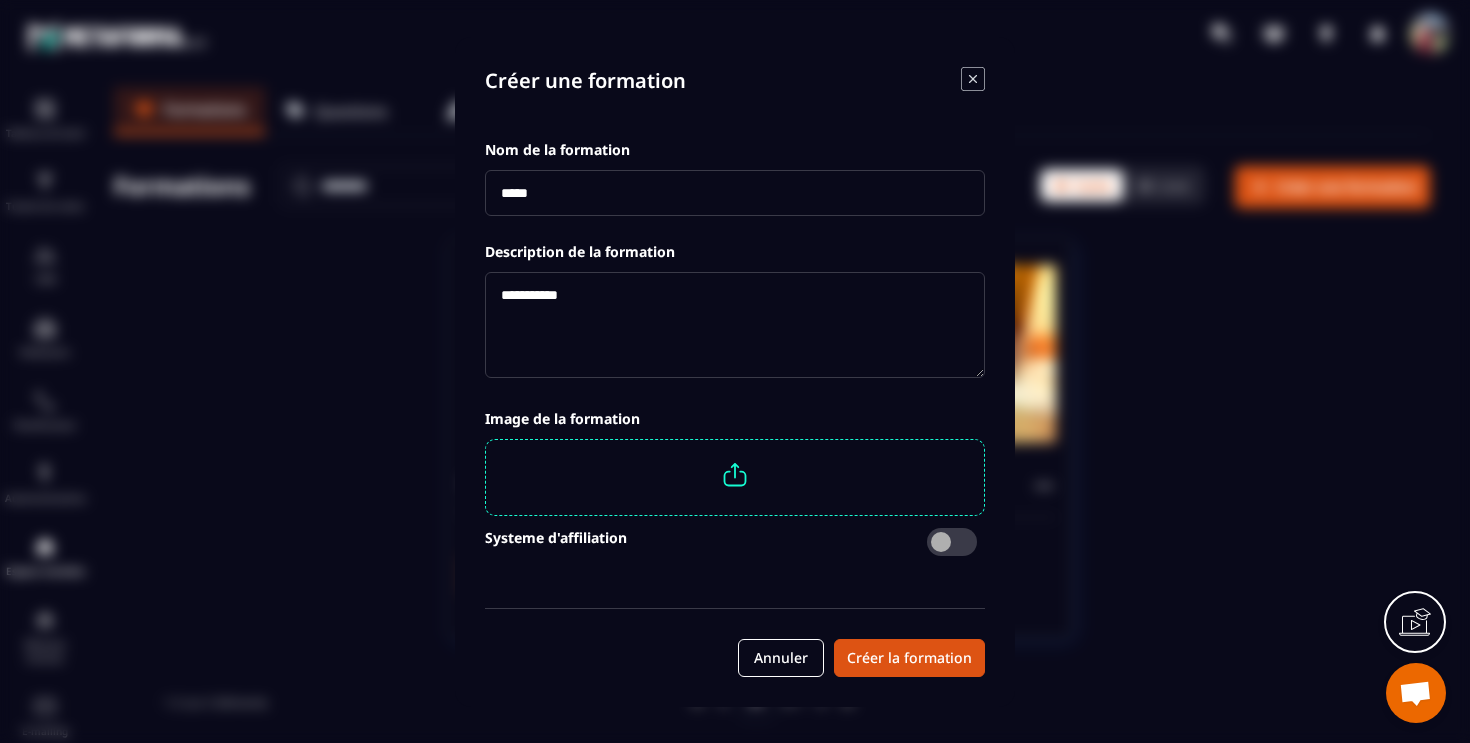 click at bounding box center (735, 193) 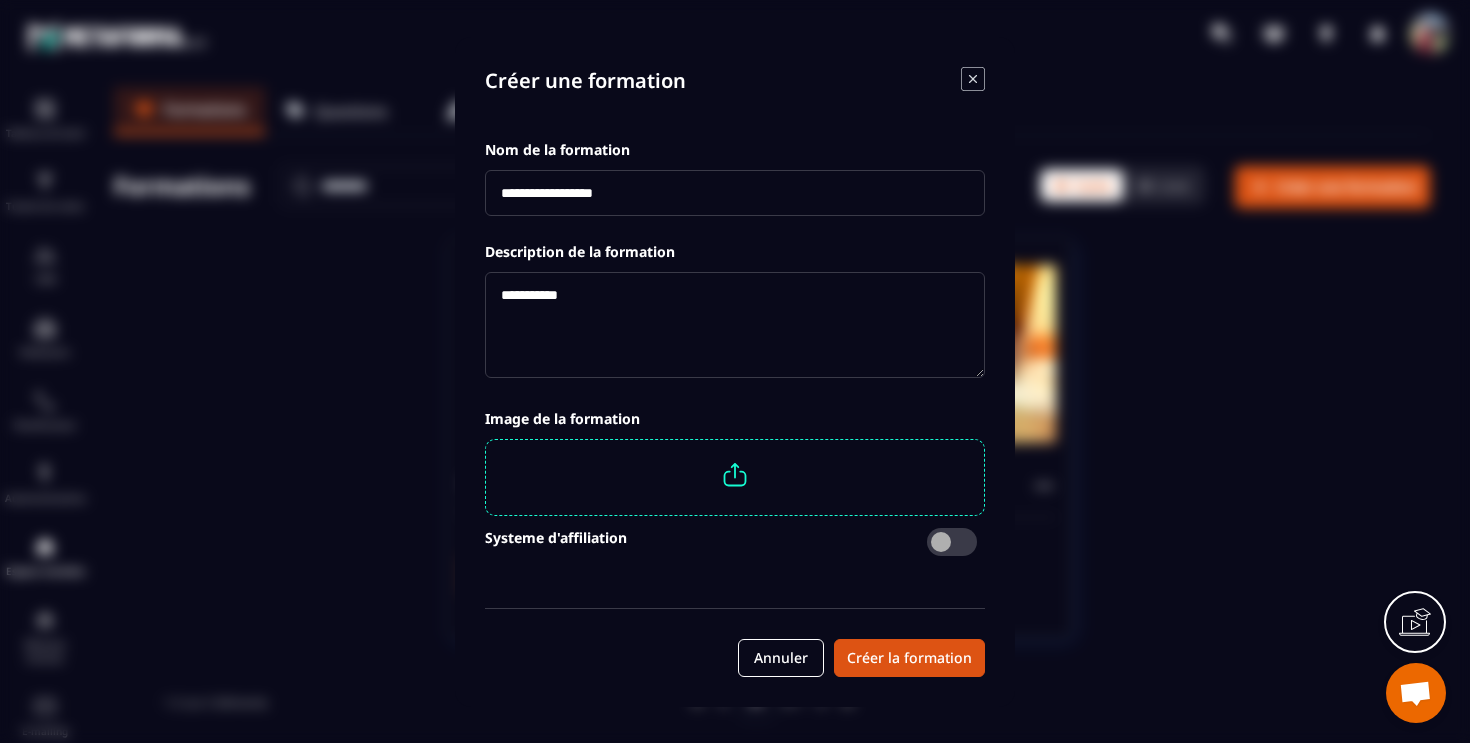 type on "**********" 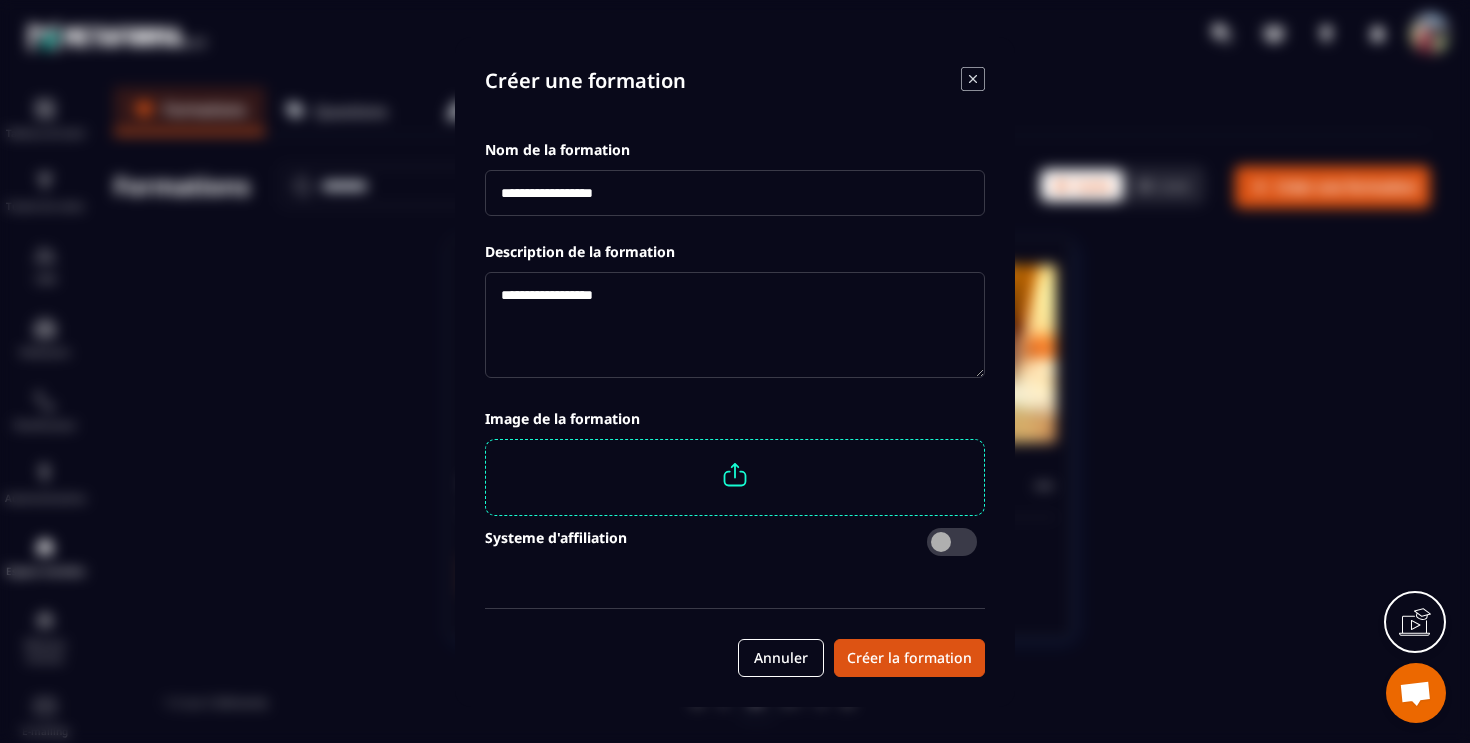 type on "**********" 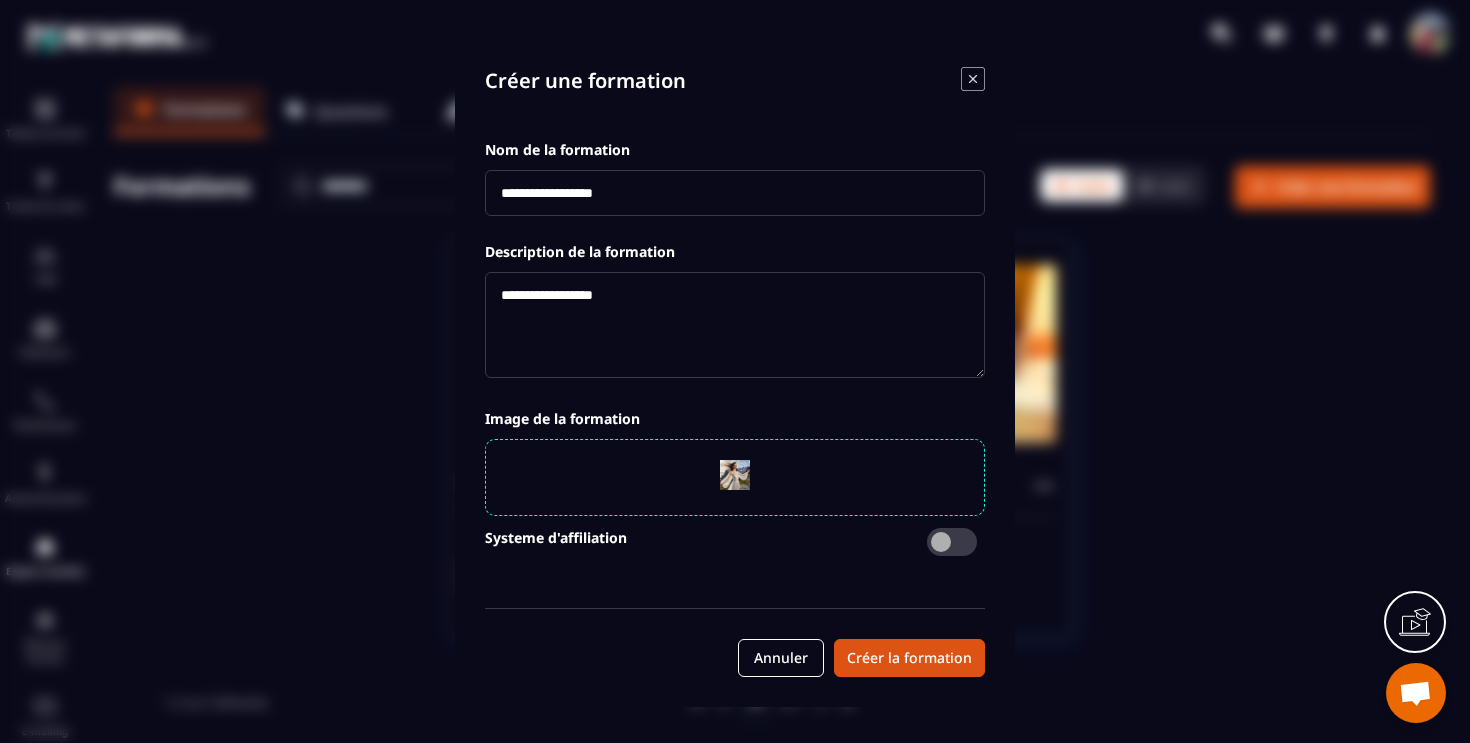 click at bounding box center (952, 542) 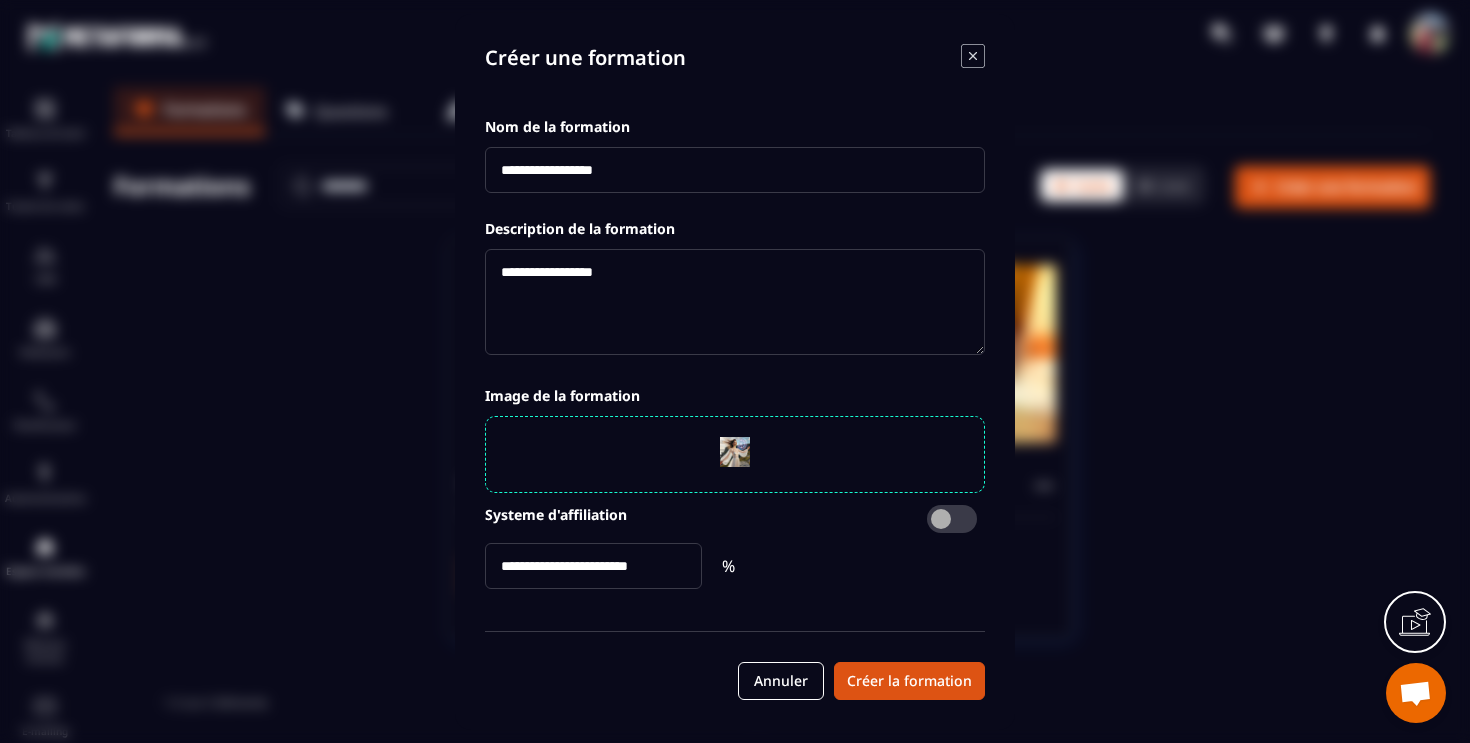 click at bounding box center [593, 566] 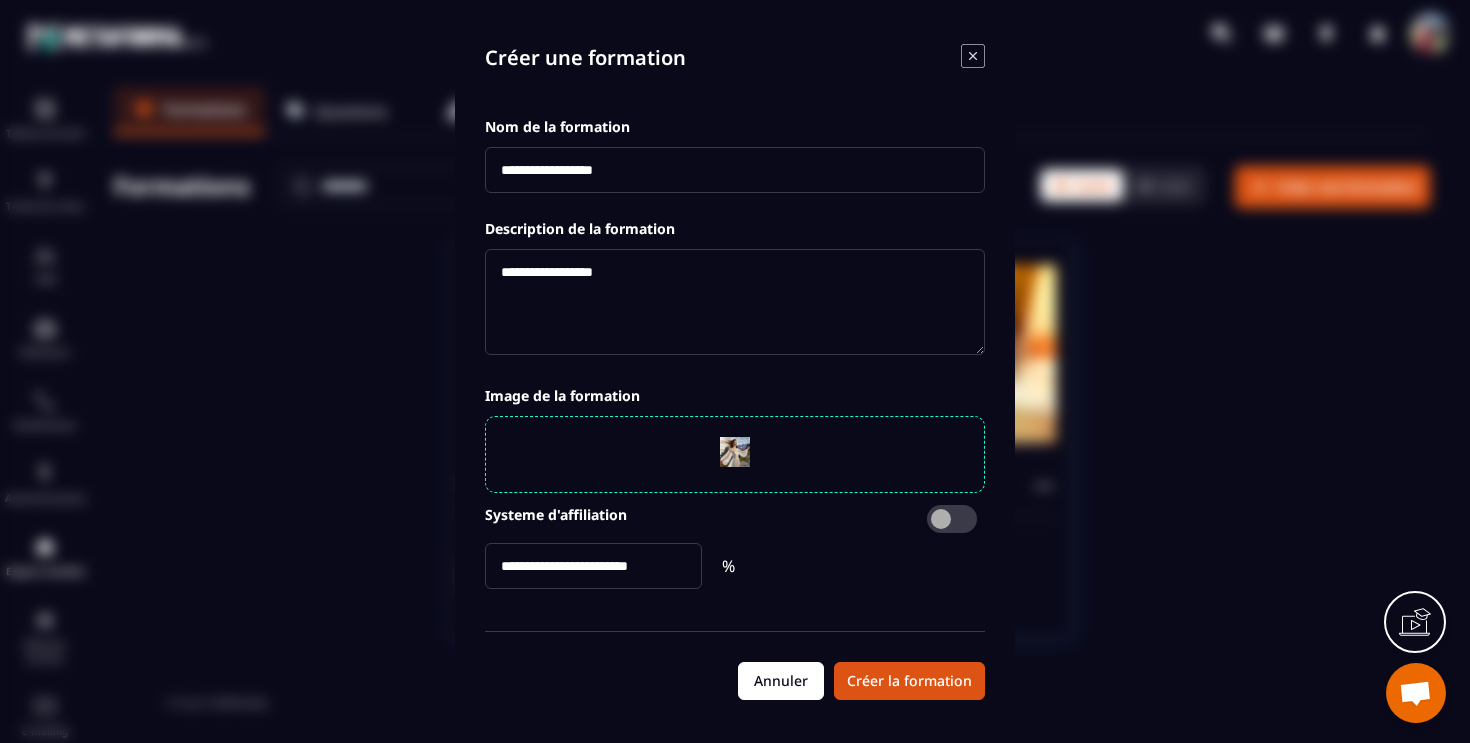 type on "**" 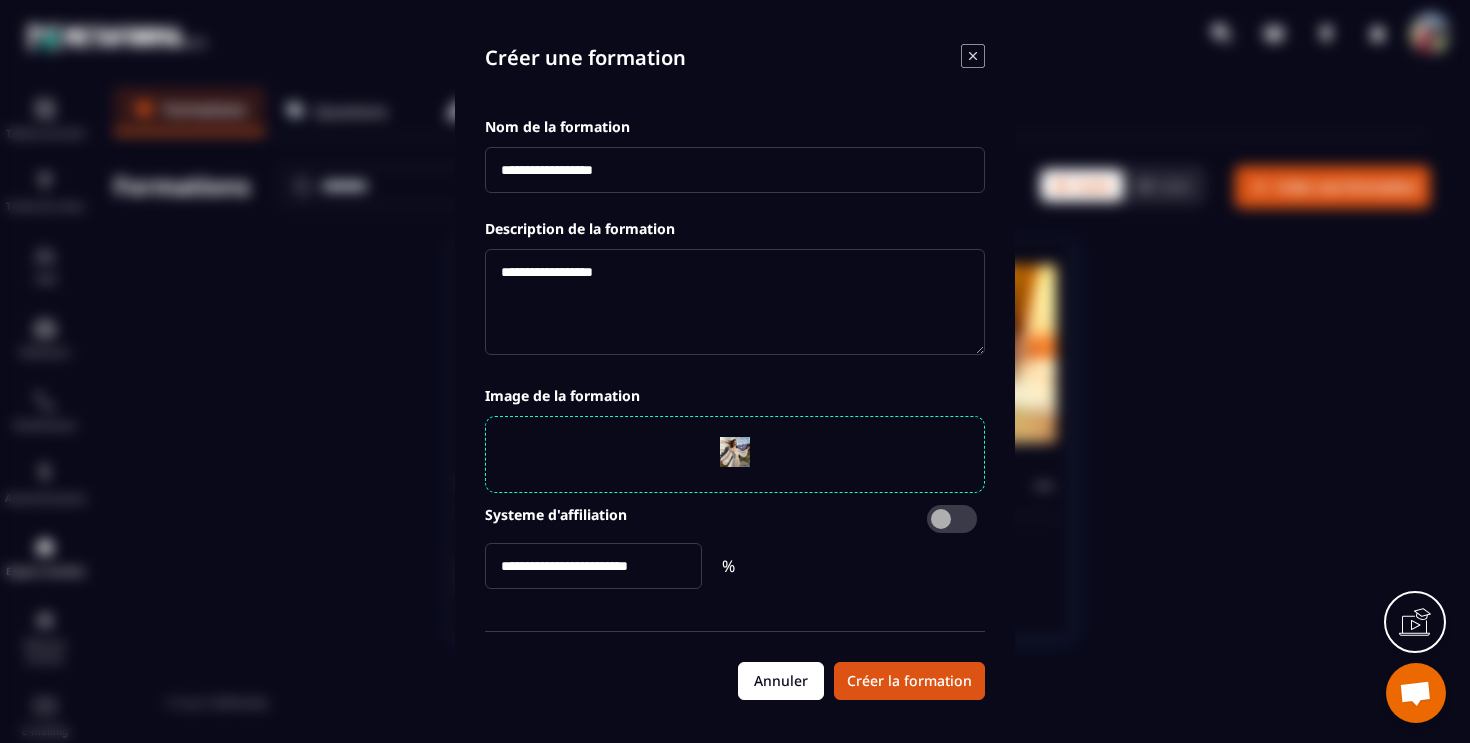 click on "Créer la formation" at bounding box center (909, 681) 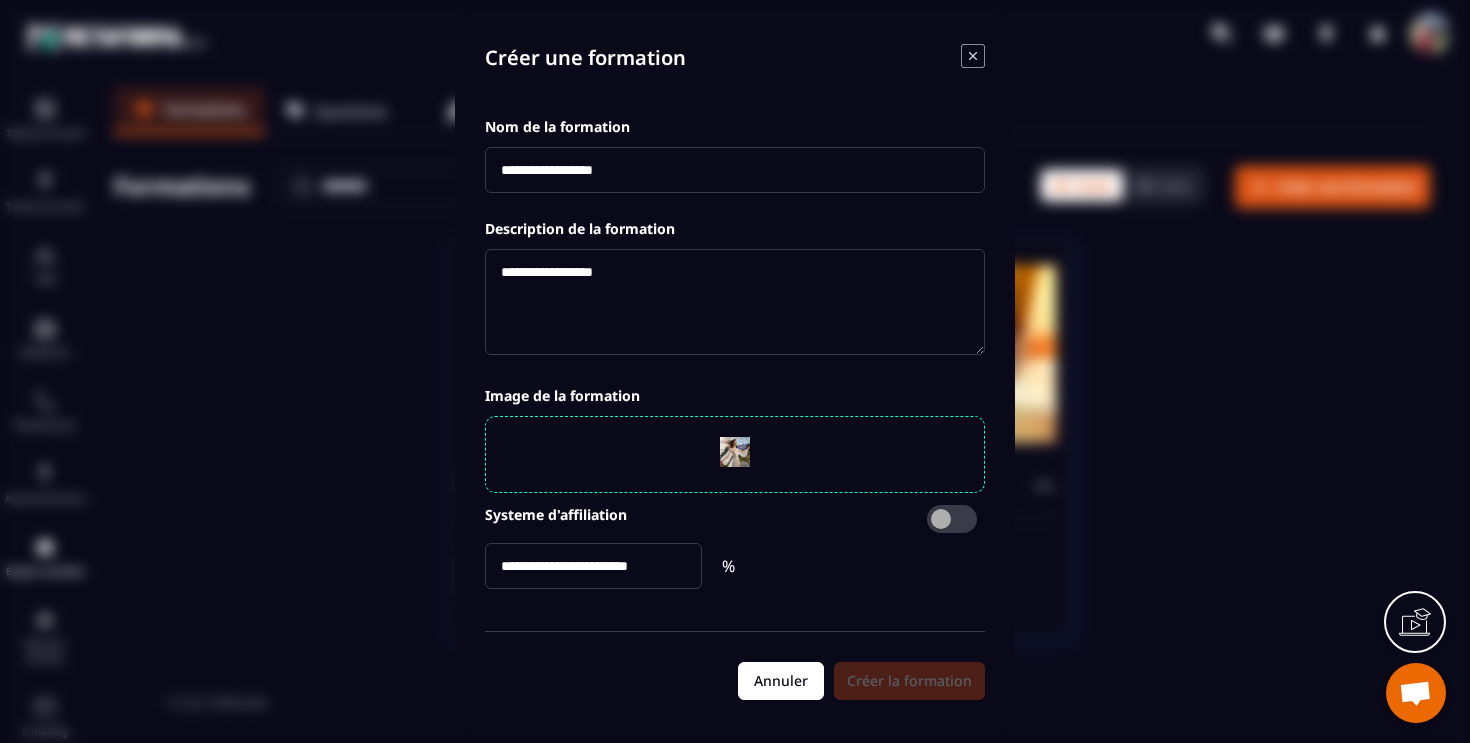 click on "Annuler" at bounding box center (781, 681) 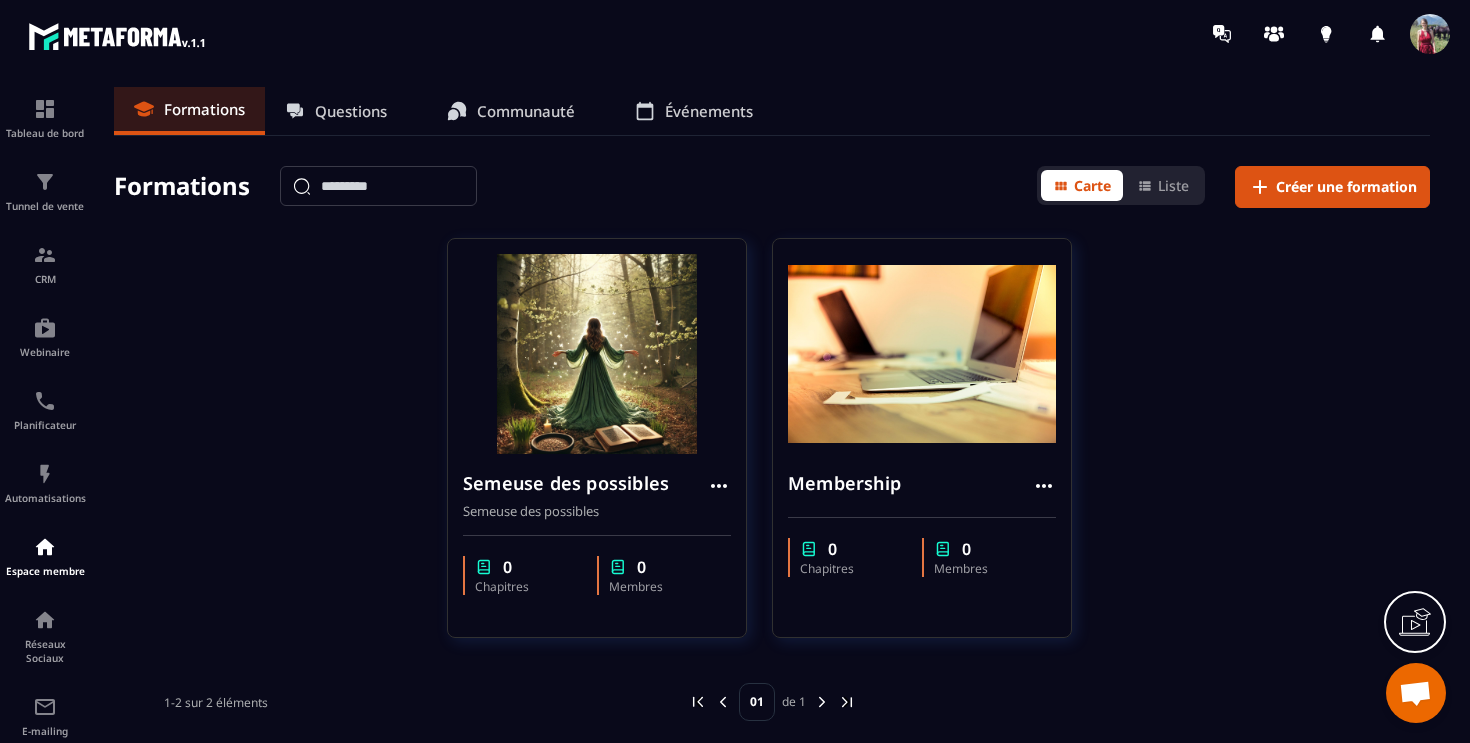 click on "Semeuse des possibles Semeuse des possibles 0 Chapitres 0 Membres Membership 0 Chapitres 0 Membres" at bounding box center [772, 450] 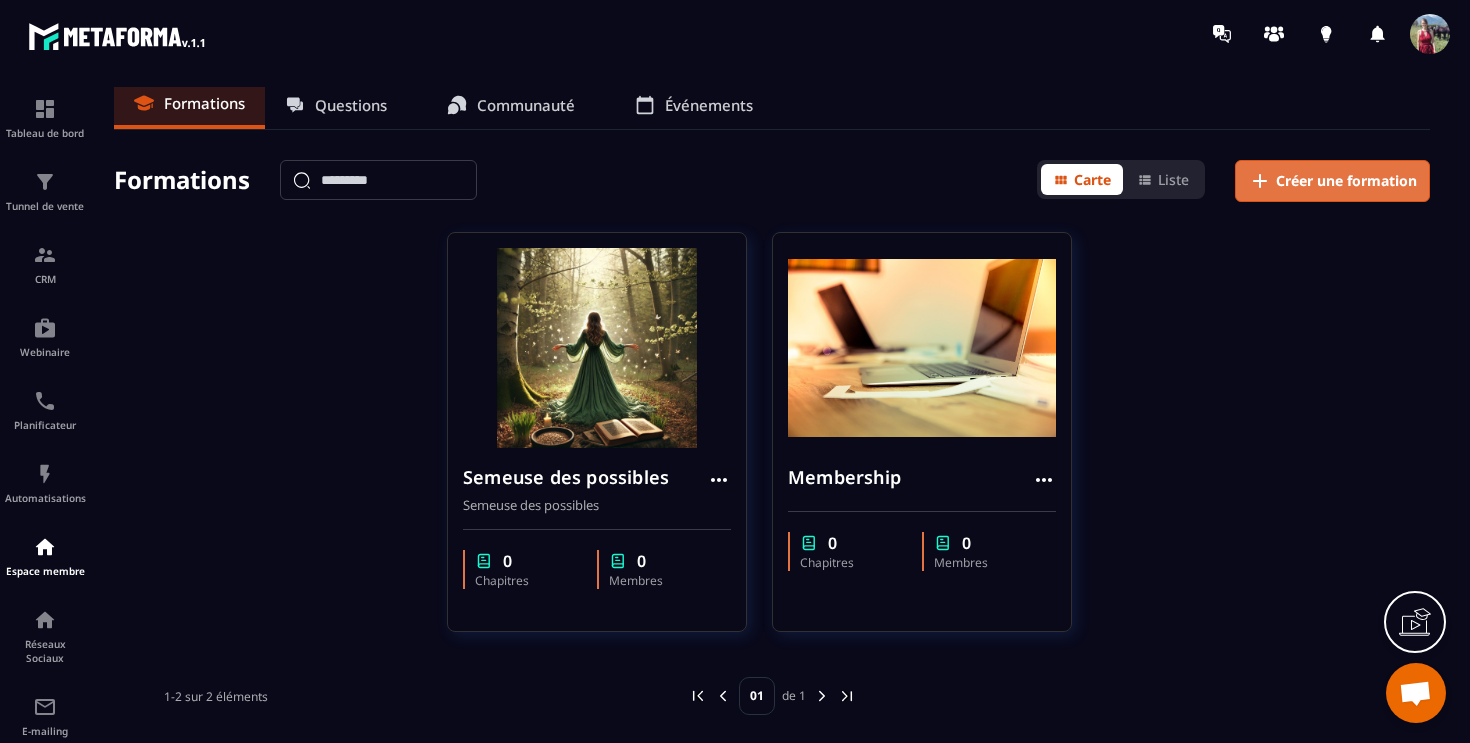 click on "Créer une formation" at bounding box center [1346, 181] 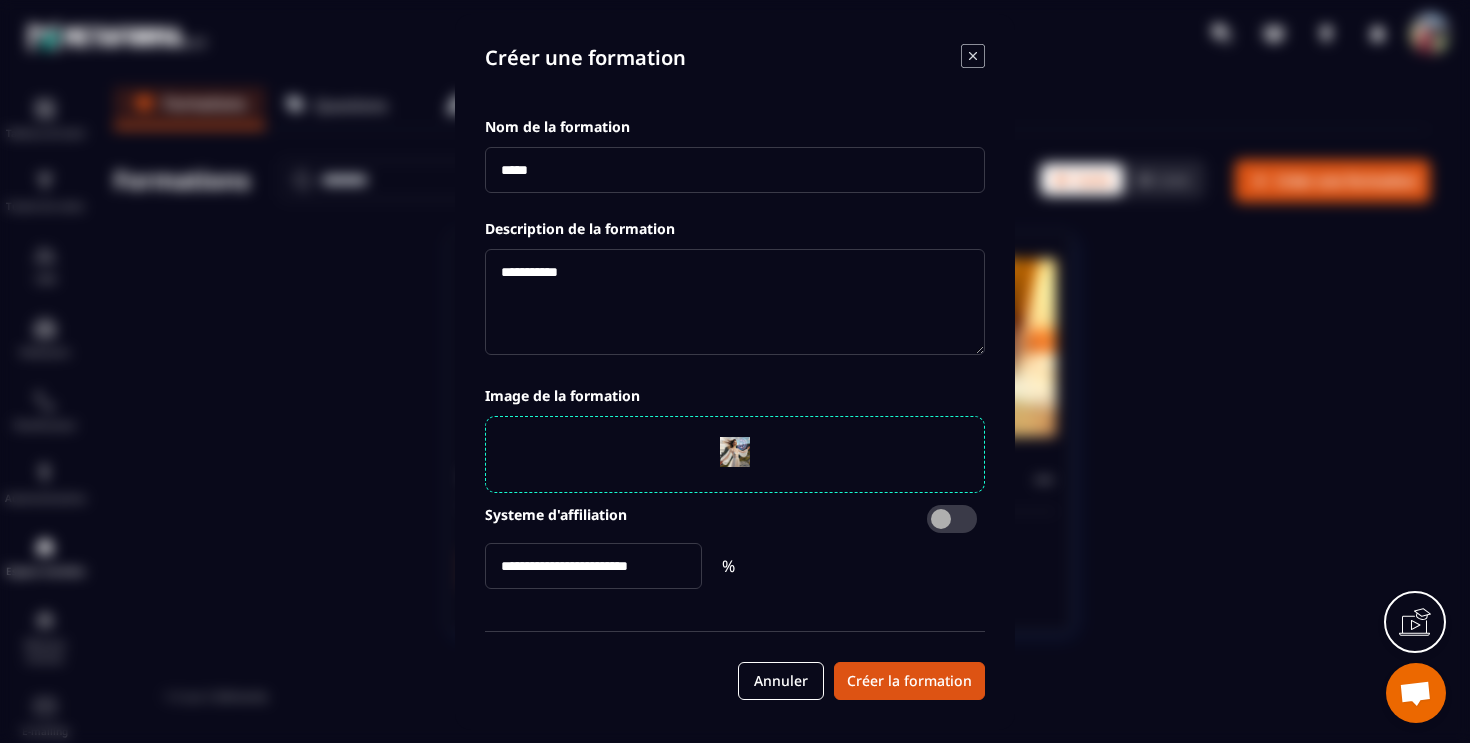 click at bounding box center (735, 170) 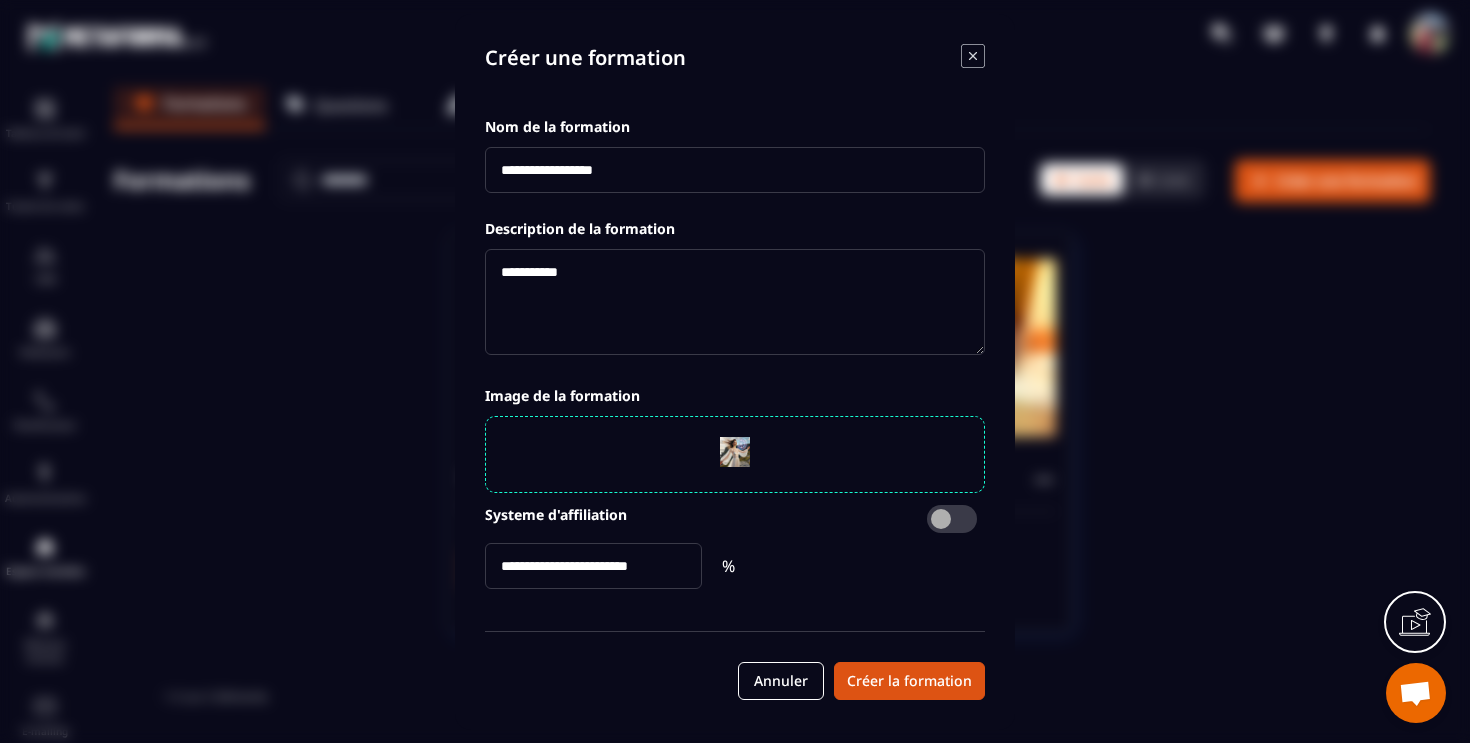 type on "**********" 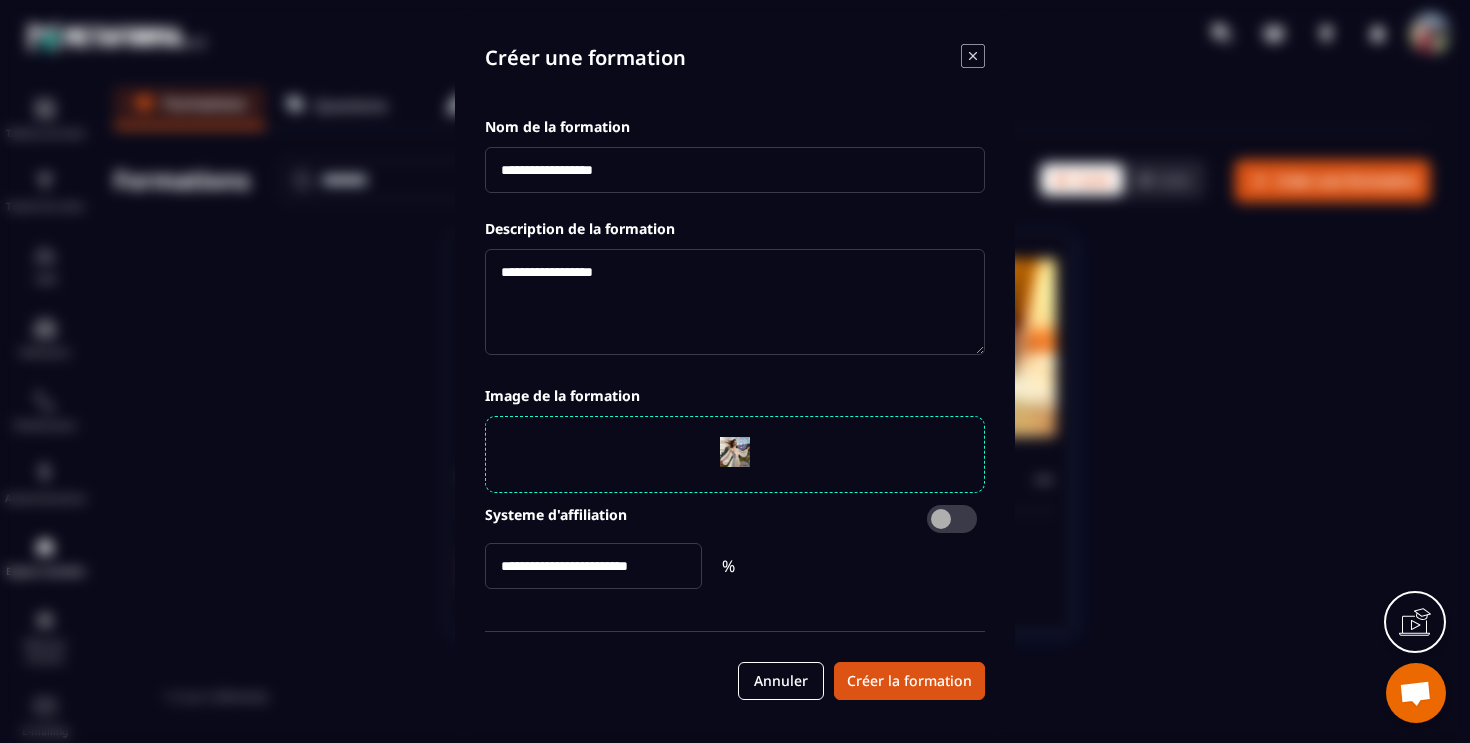 type on "**********" 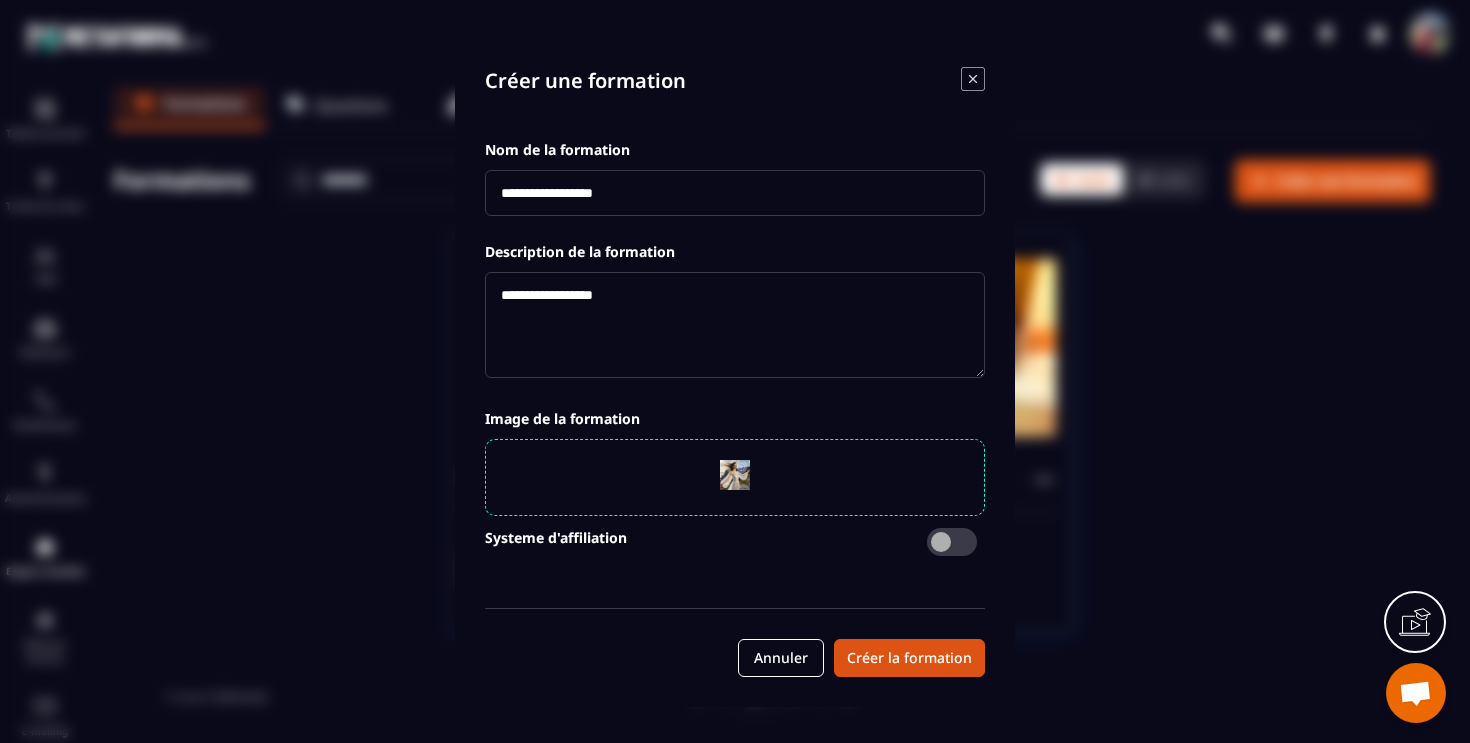click at bounding box center [952, 542] 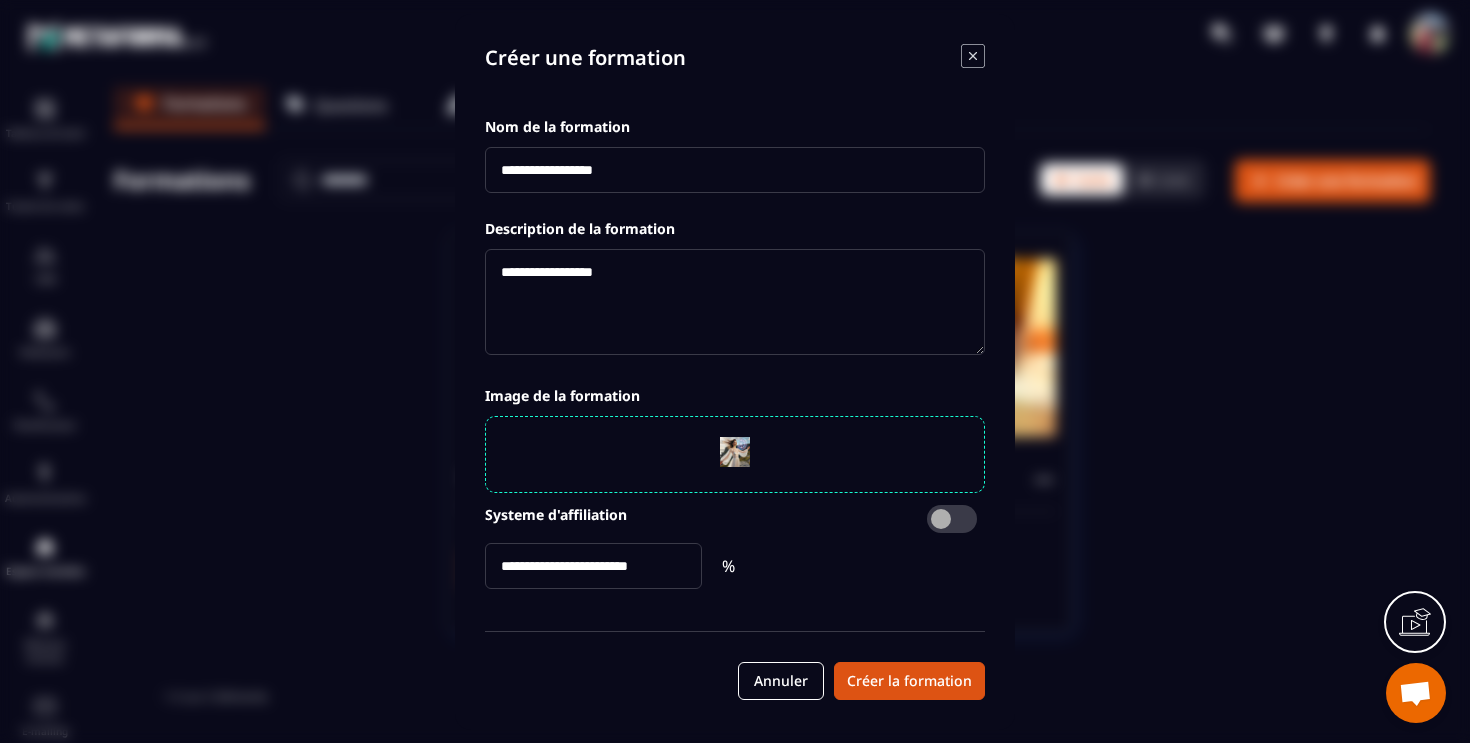 click at bounding box center (593, 566) 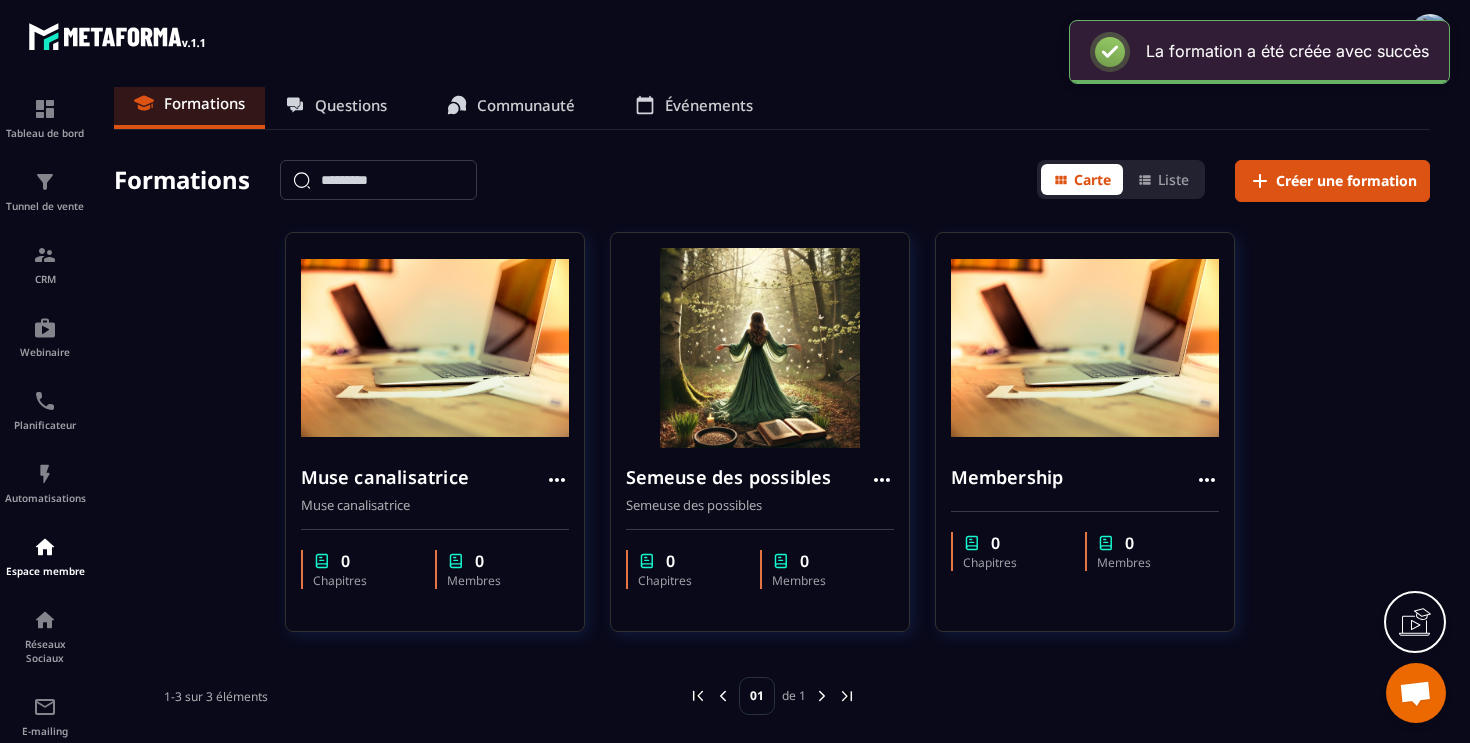 click on "Muse canalisatrice Muse canalisatrice 0 Chapitres 0 Membres Semeuse des possibles Semeuse des possibles 0 Chapitres 0 Membres Membership 0 Chapitres 0 Membres" at bounding box center [772, 444] 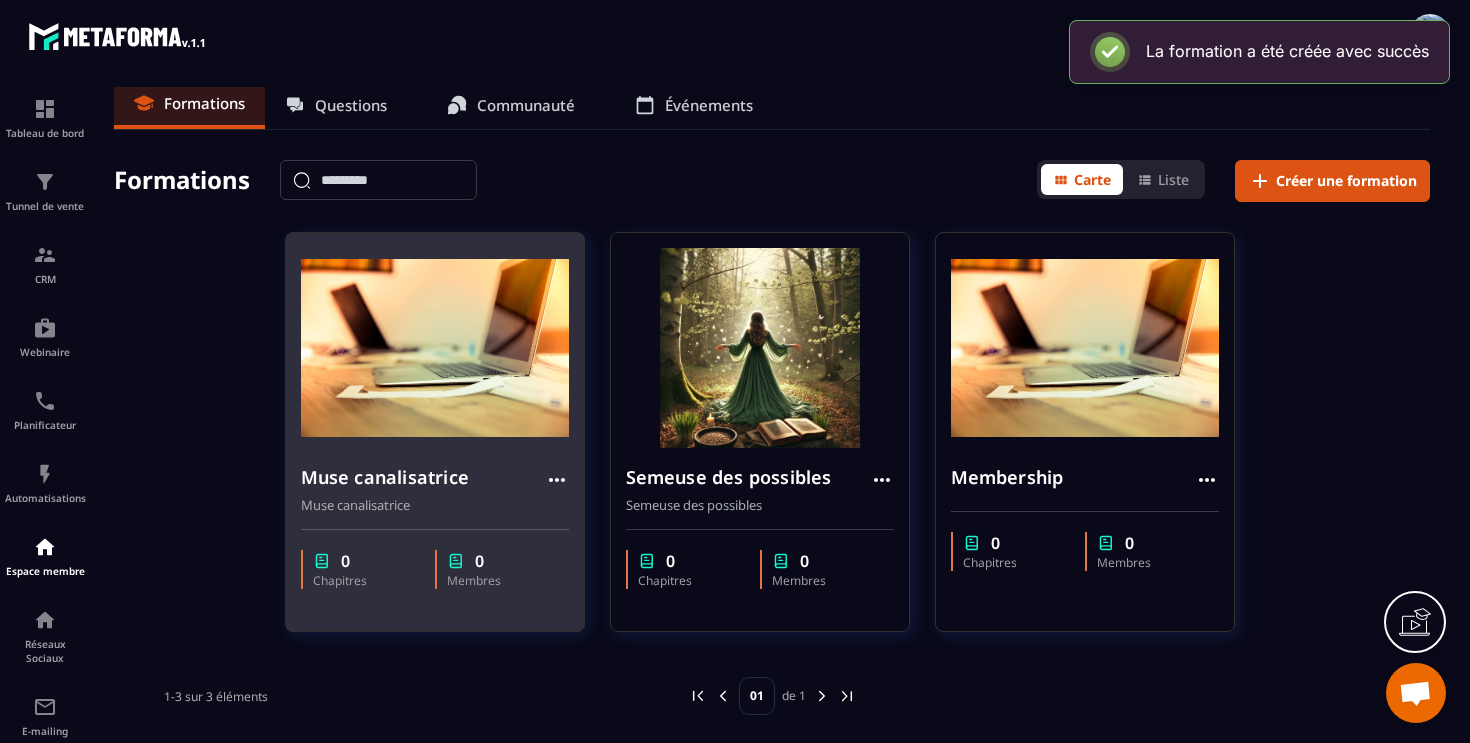 click at bounding box center (435, 348) 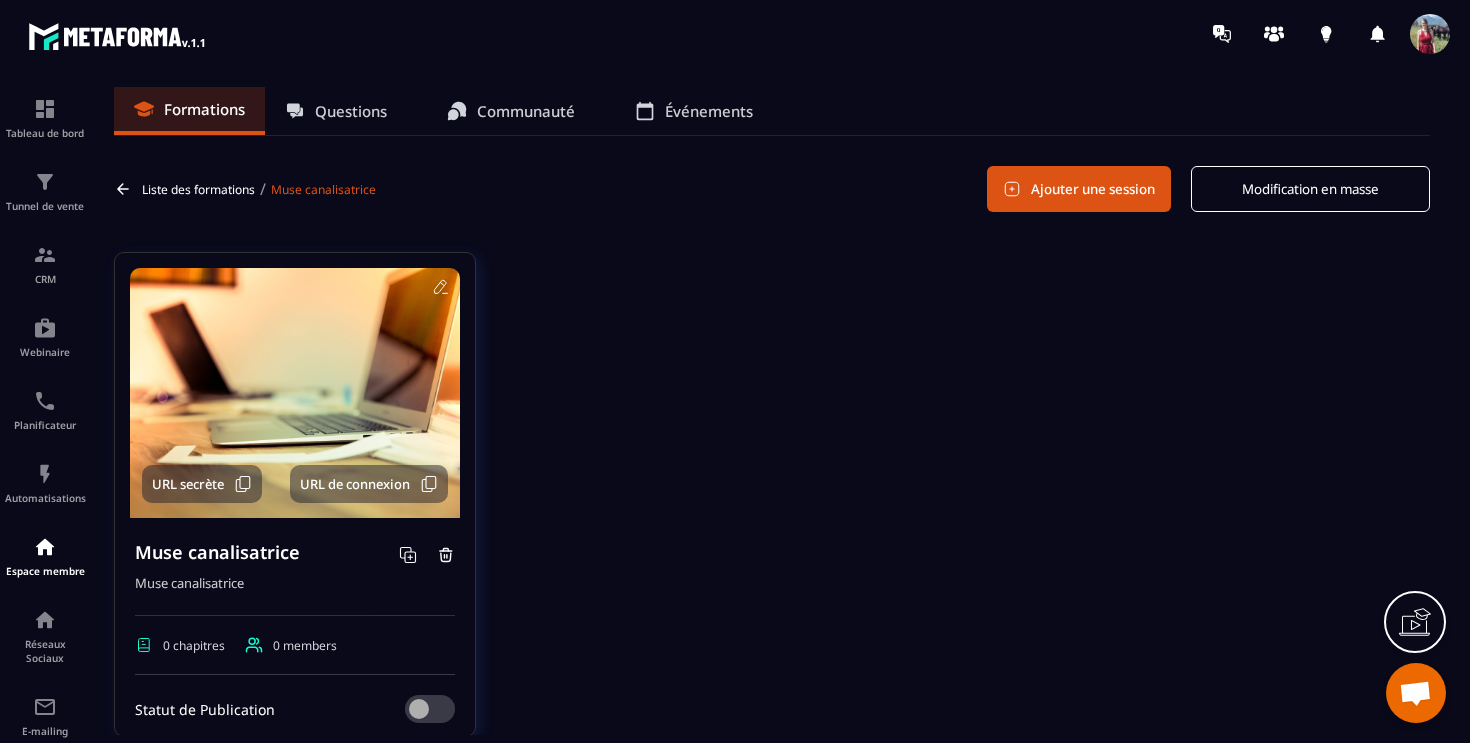 click 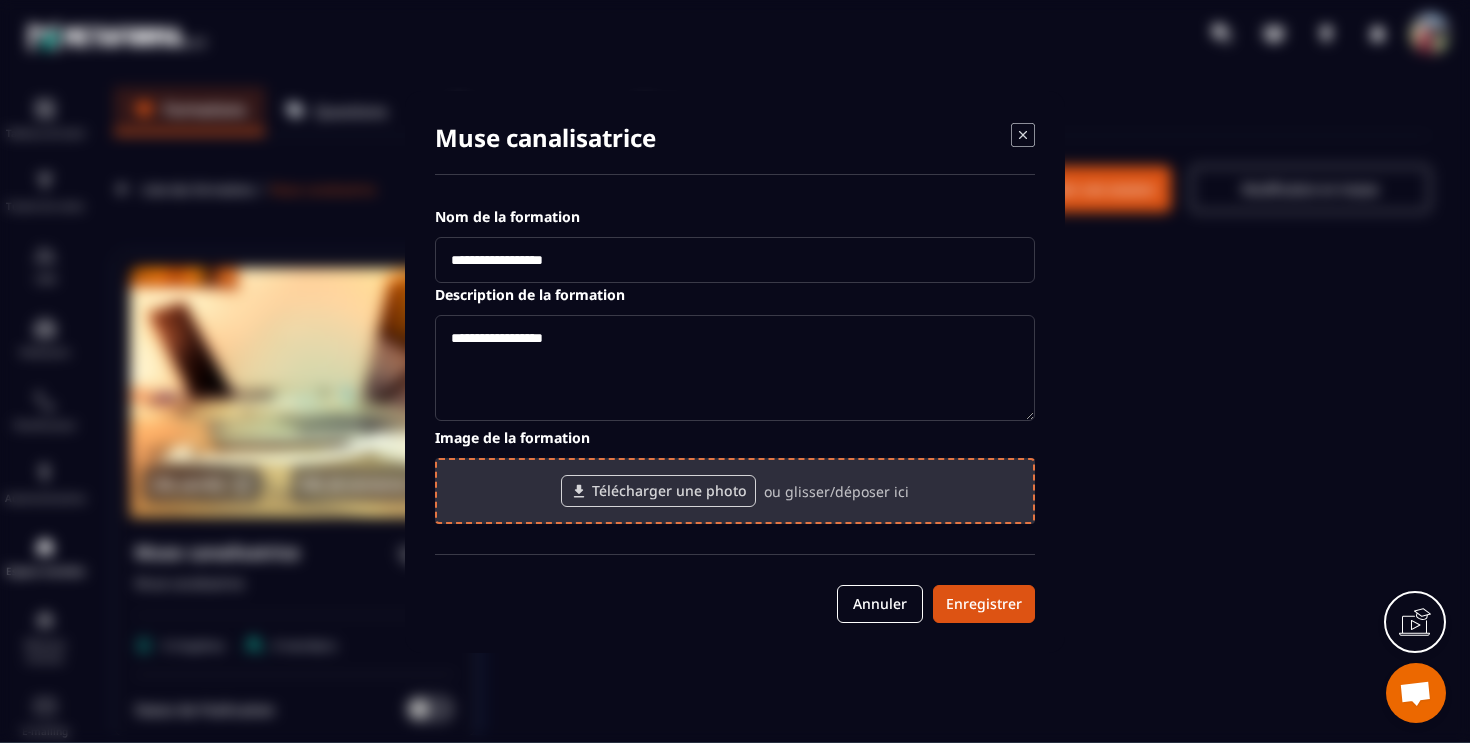click on "Télécharger une photo" at bounding box center [658, 491] 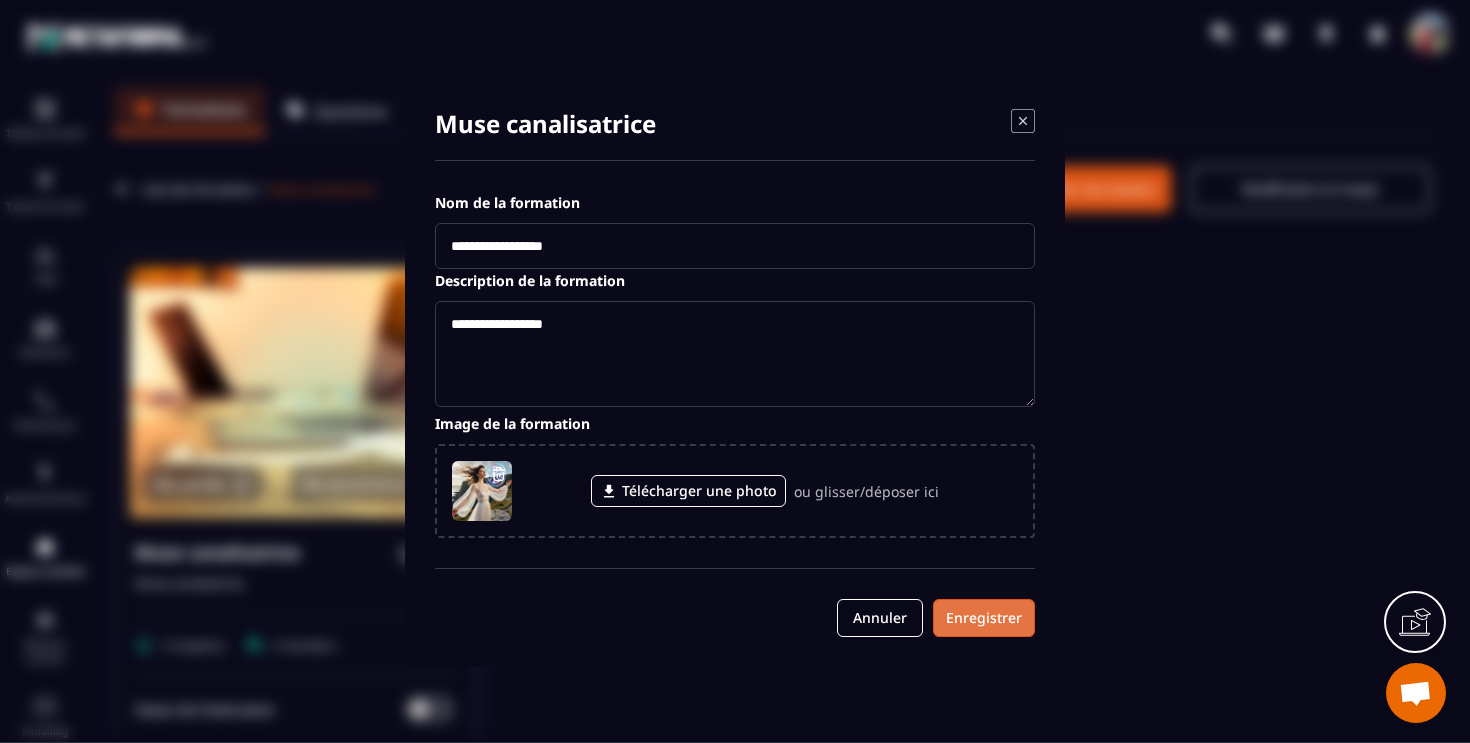 click on "Enregistrer" at bounding box center (984, 618) 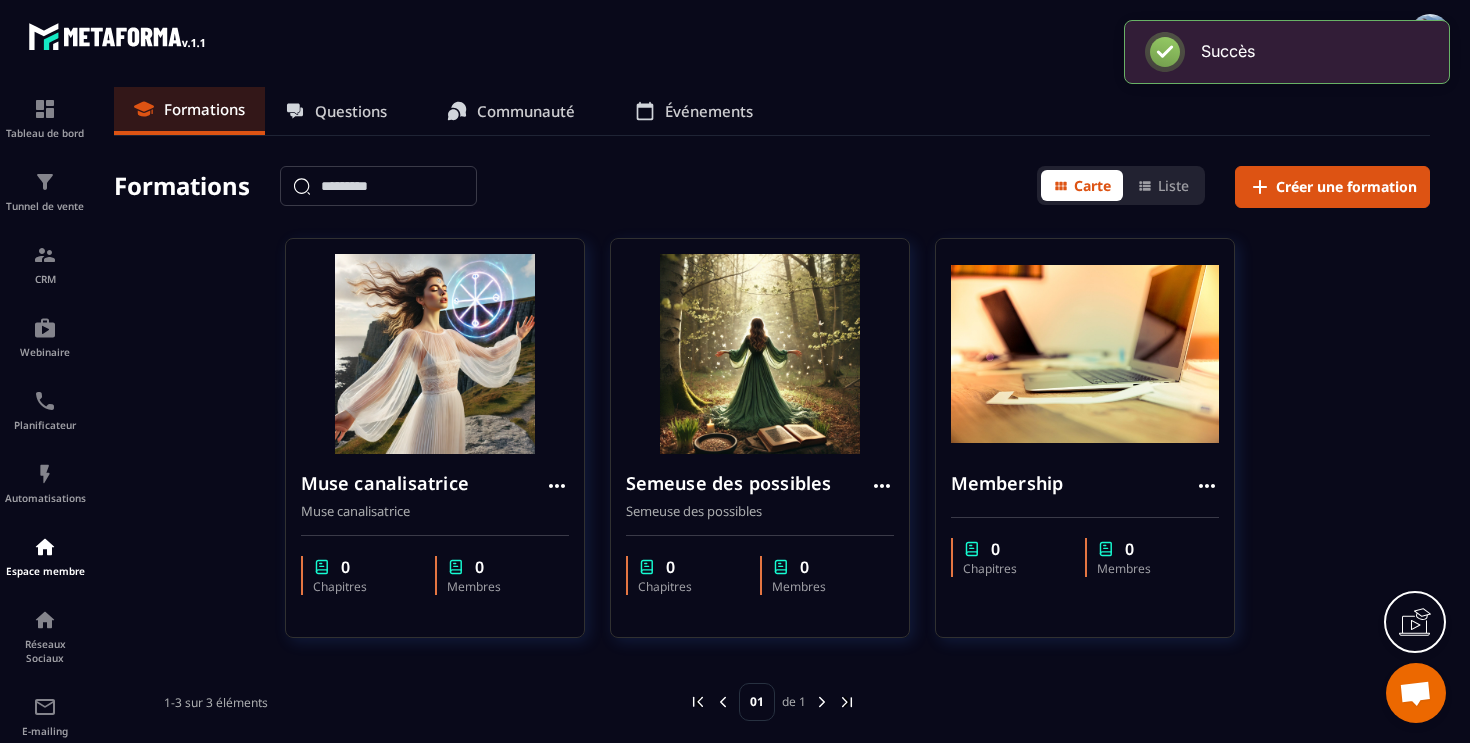 click on "Muse canalisatrice Muse canalisatrice 0 Chapitres 0 Membres Semeuse des possibles Semeuse des possibles 0 Chapitres 0 Membres Membership 0 Chapitres 0 Membres" at bounding box center [772, 450] 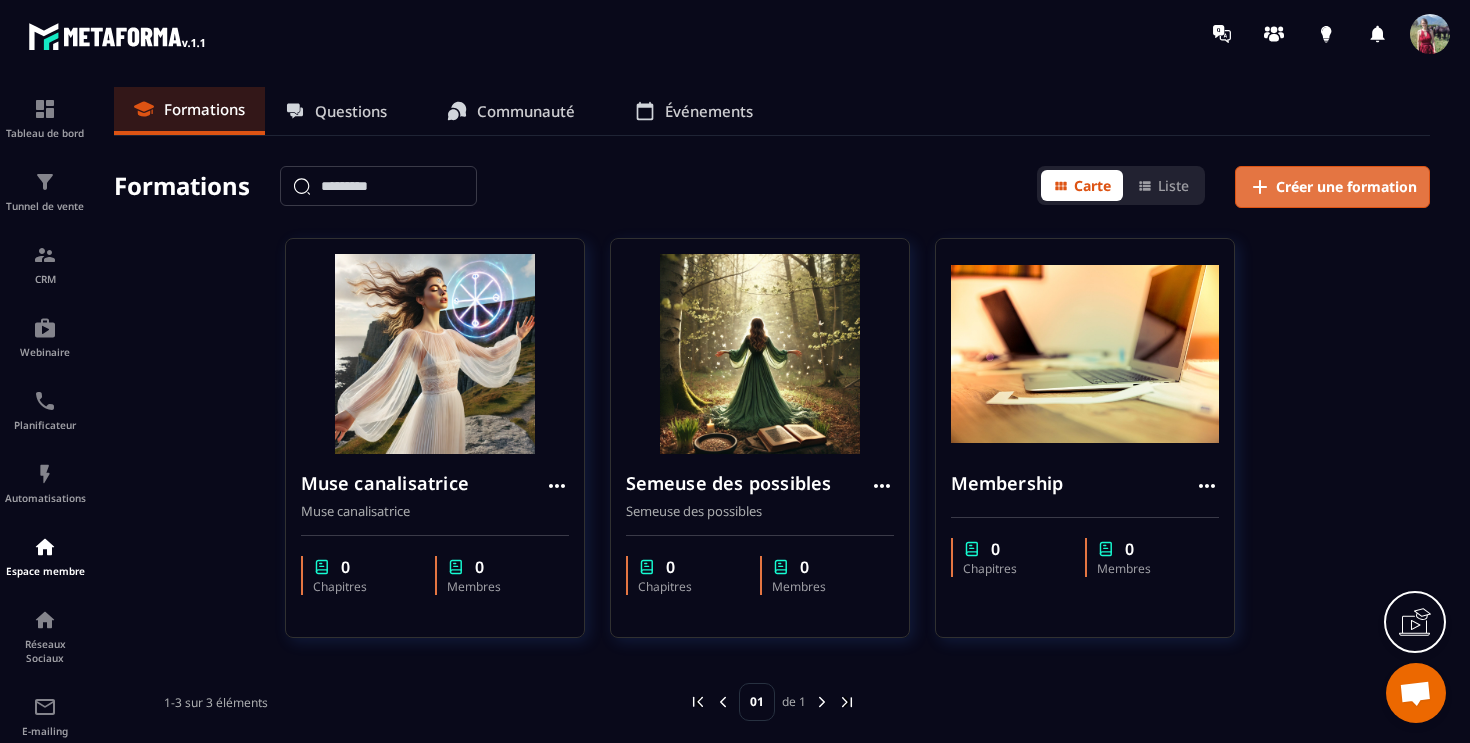click on "Créer une formation" at bounding box center (1346, 187) 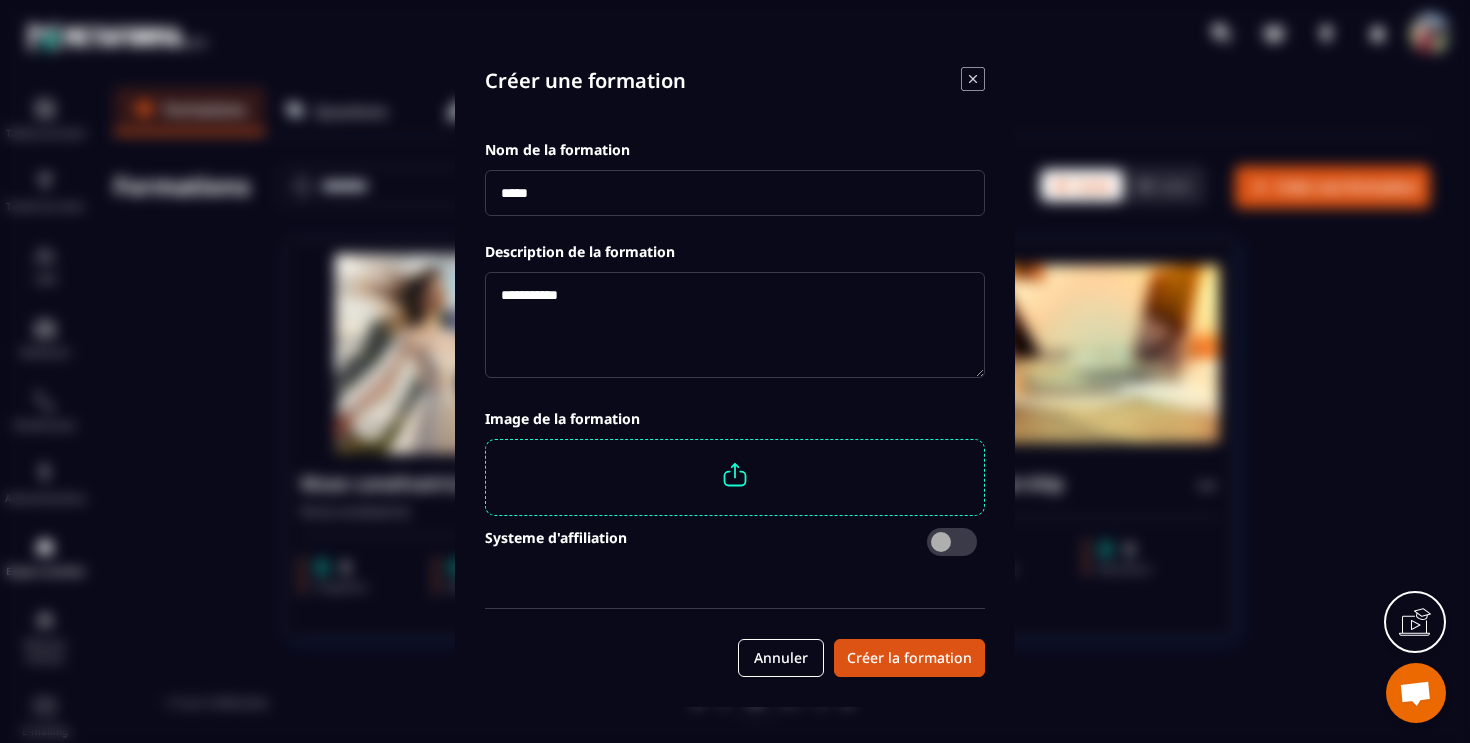 click at bounding box center (735, 193) 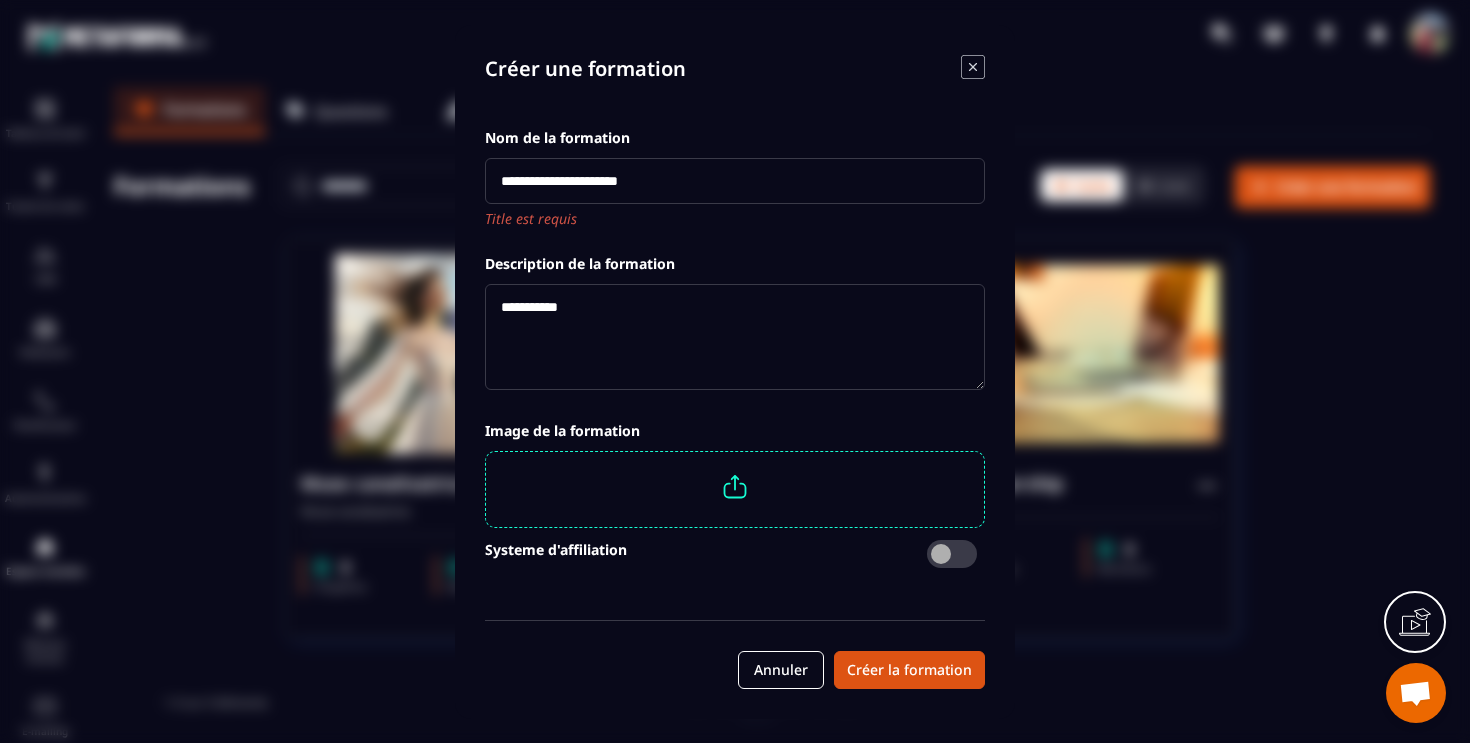 click on "**********" at bounding box center (735, 181) 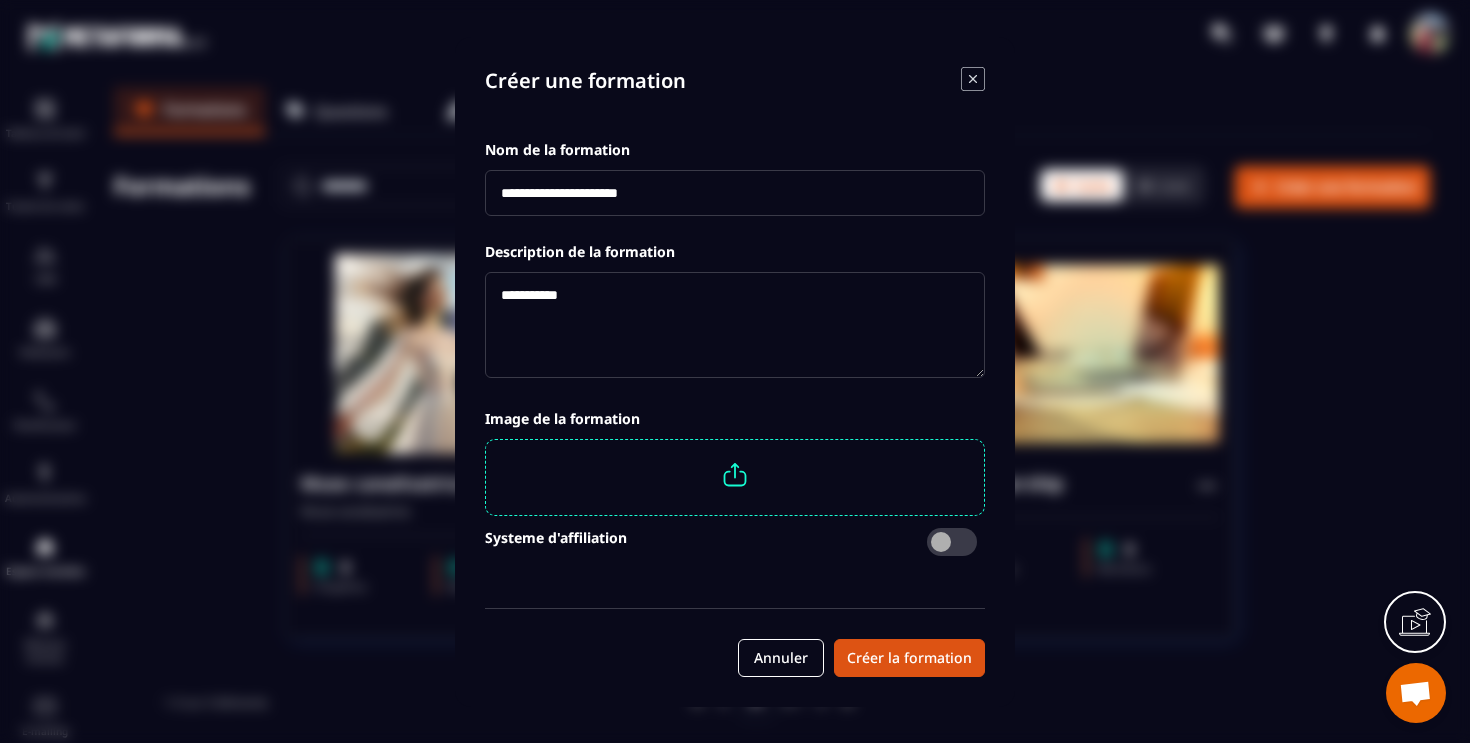 paste on "**********" 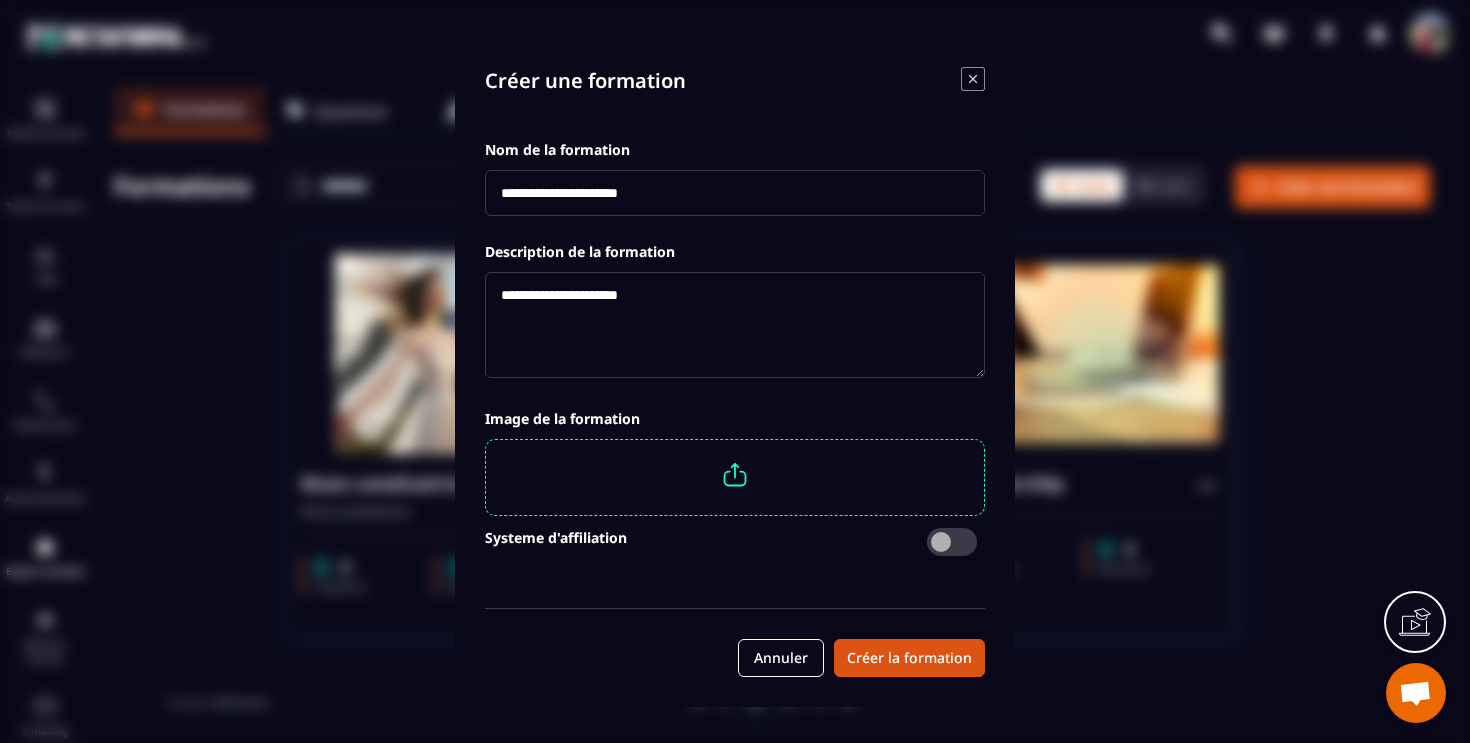 type on "**********" 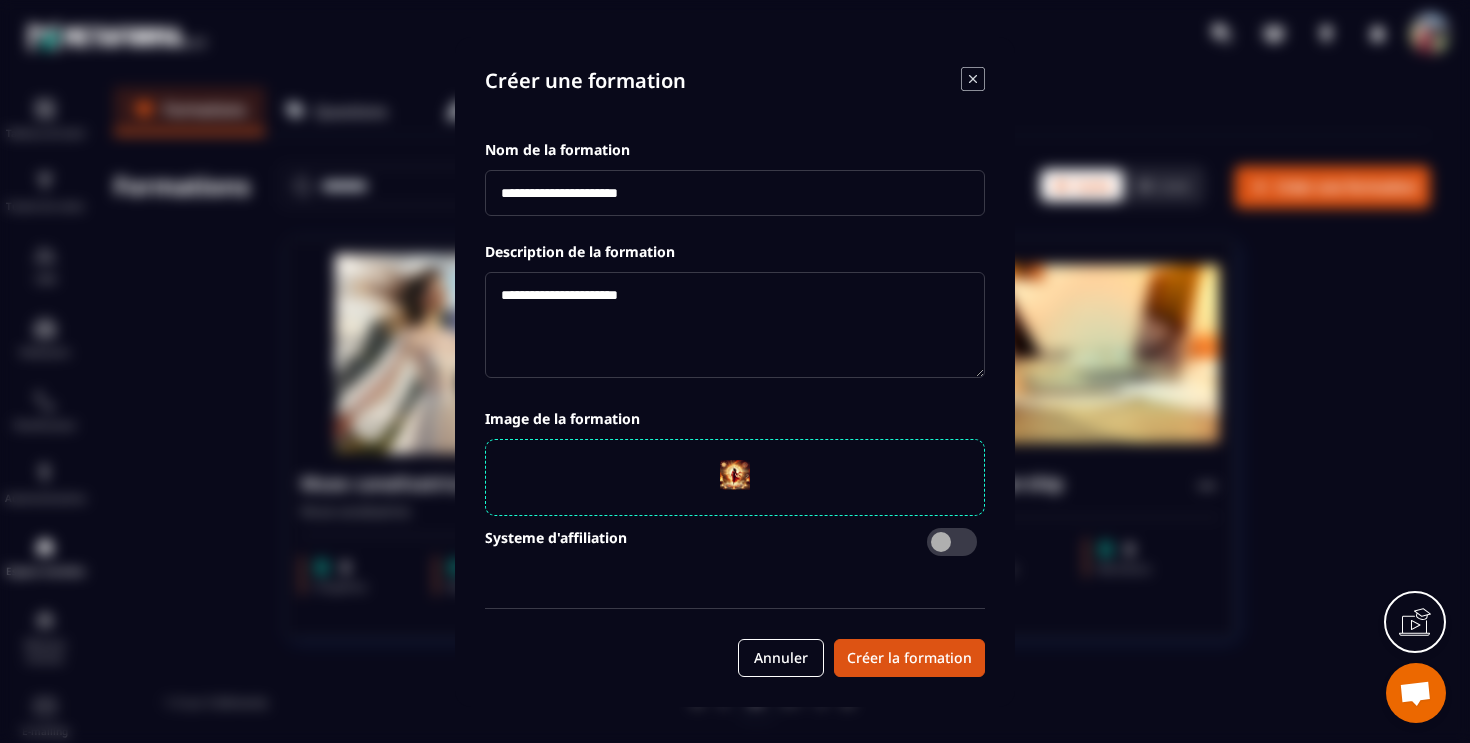 click at bounding box center (952, 542) 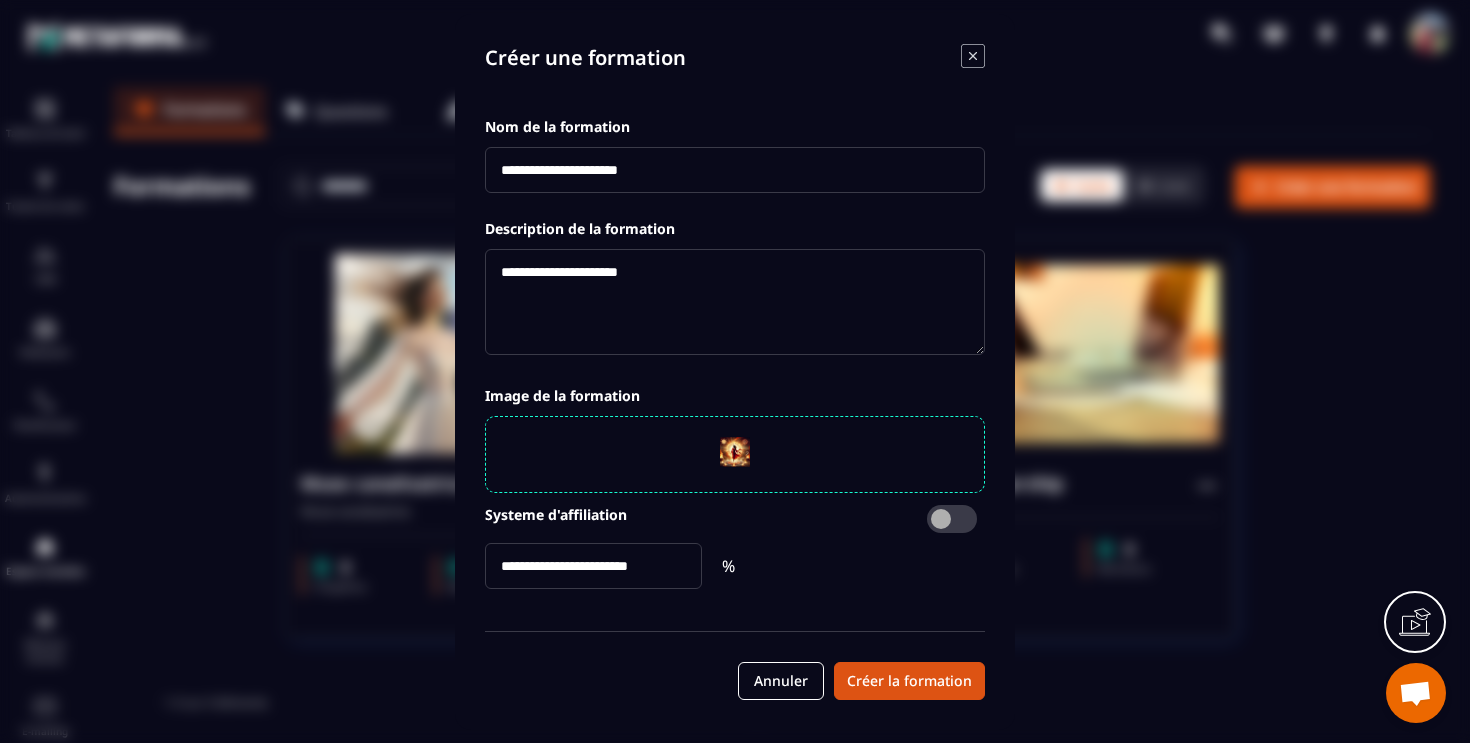click at bounding box center (593, 566) 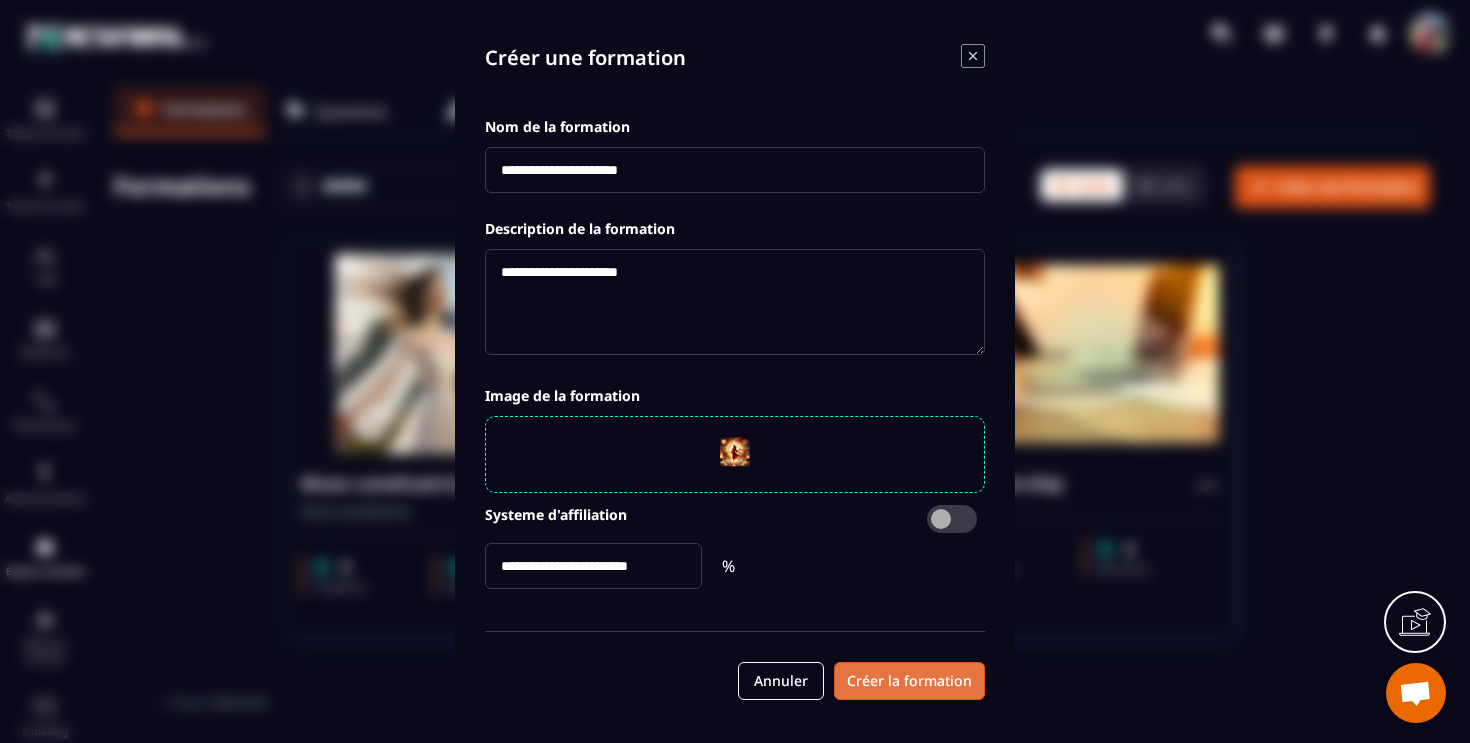 type on "**" 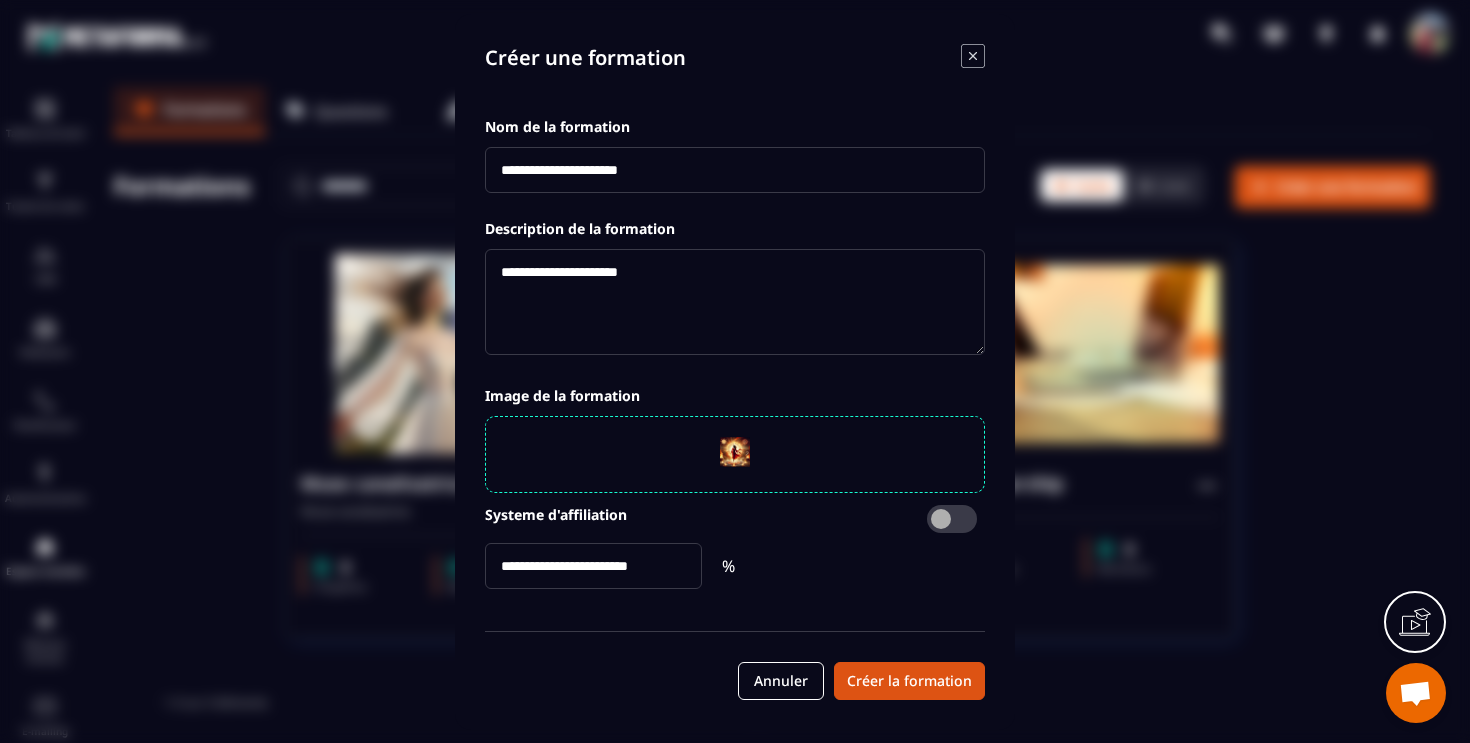 click at bounding box center (952, 519) 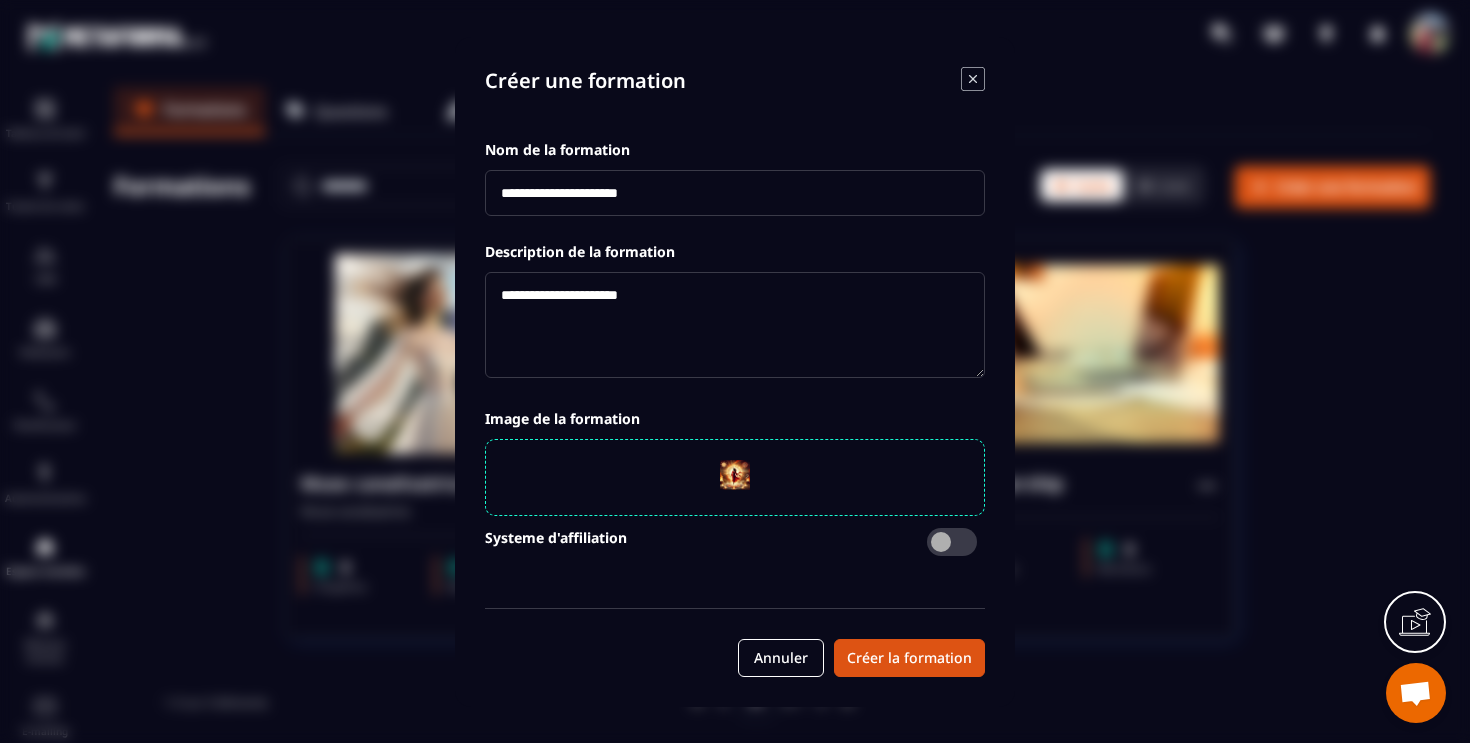 click at bounding box center (952, 542) 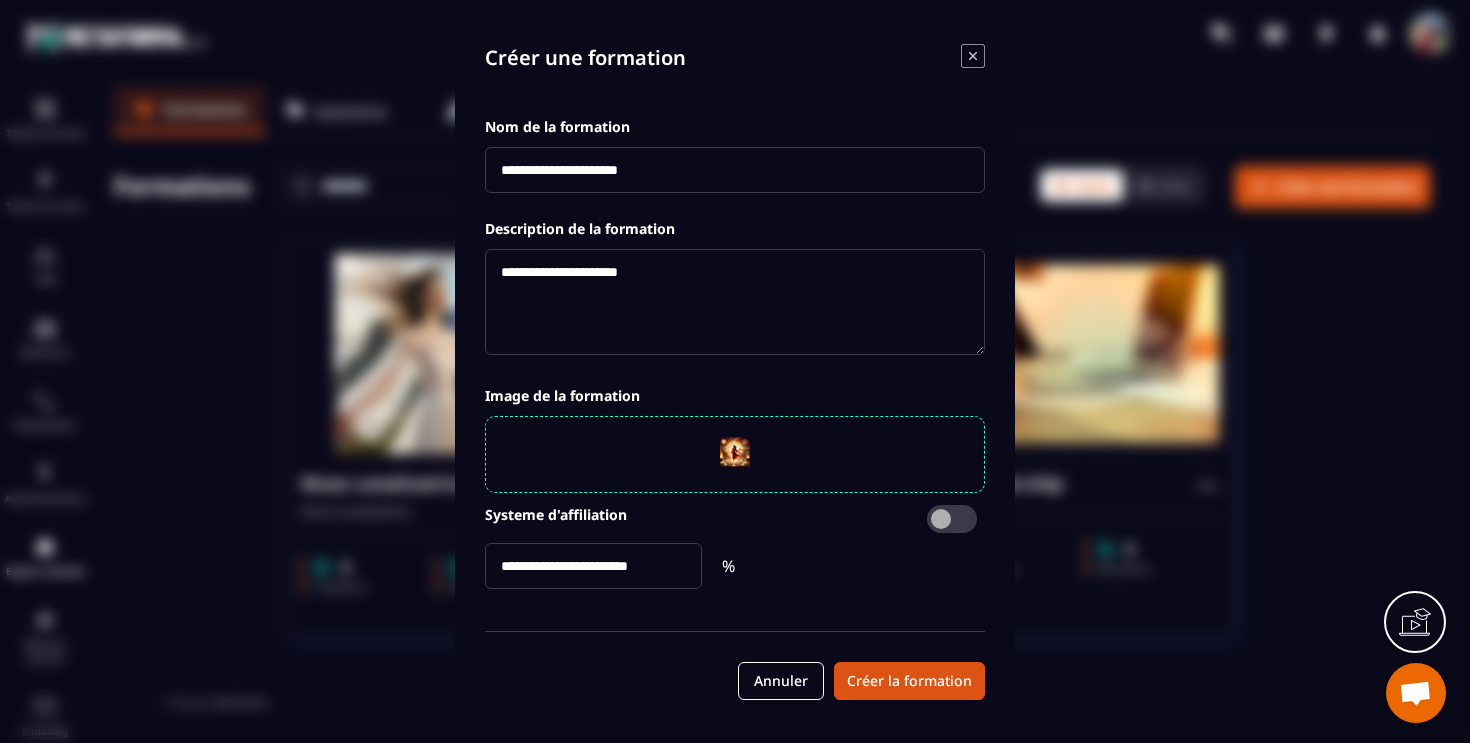 click at bounding box center [593, 566] 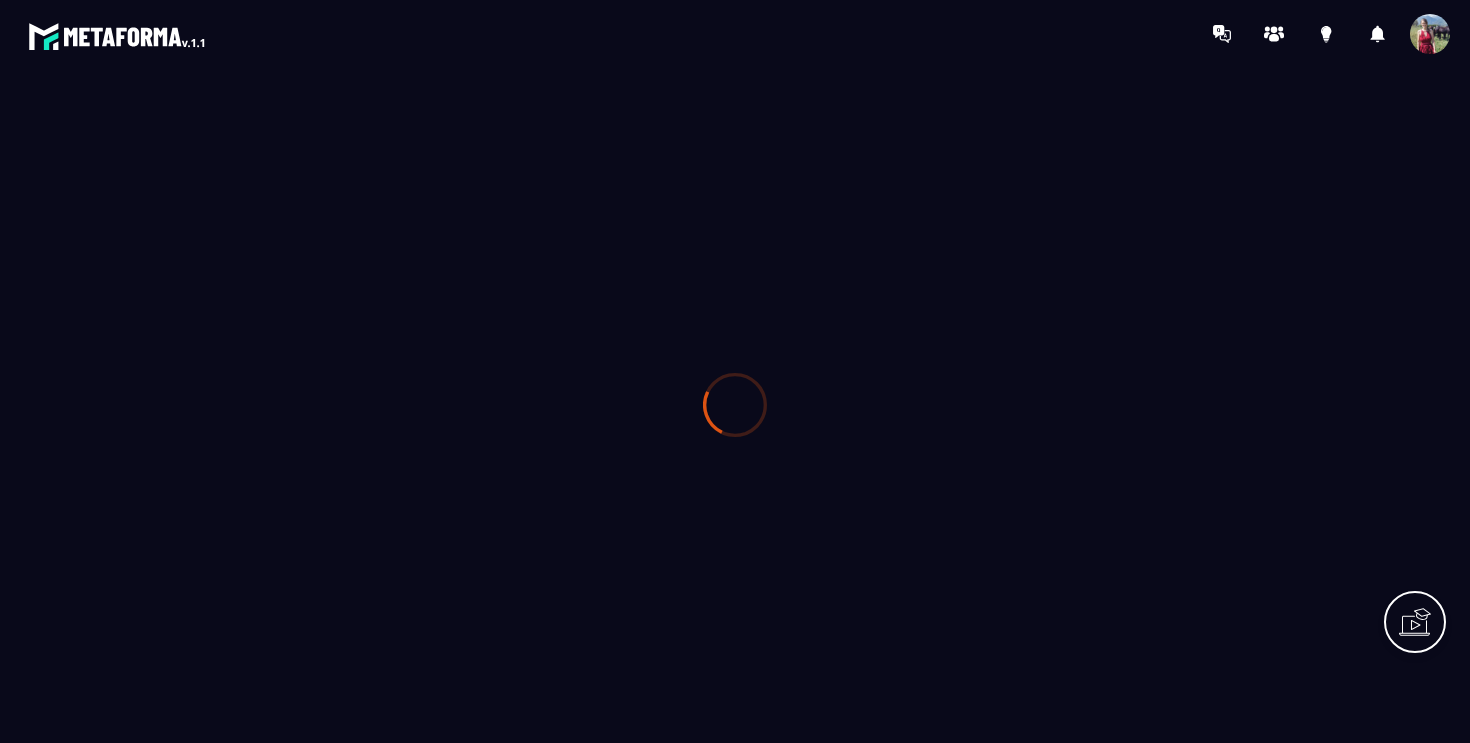 scroll, scrollTop: 0, scrollLeft: 0, axis: both 